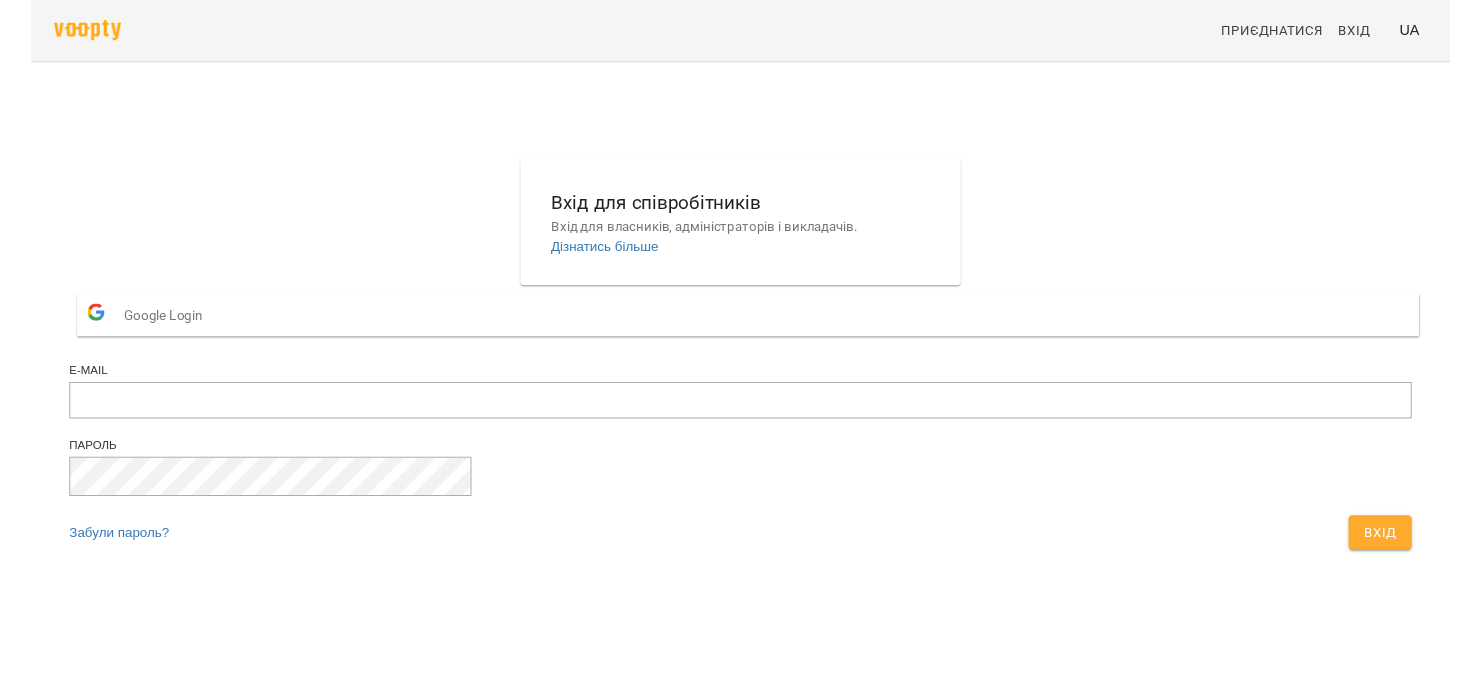 scroll, scrollTop: 0, scrollLeft: 0, axis: both 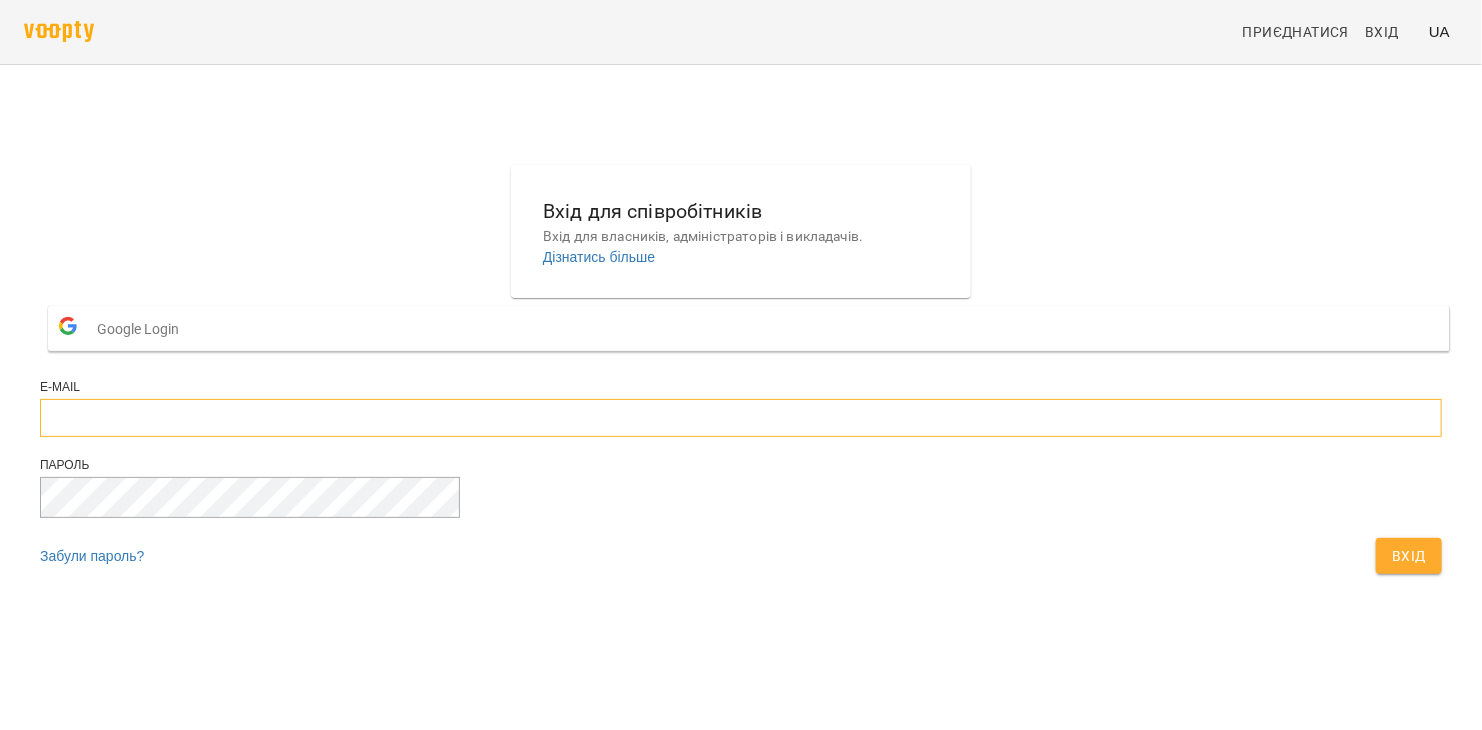 click at bounding box center [741, 418] 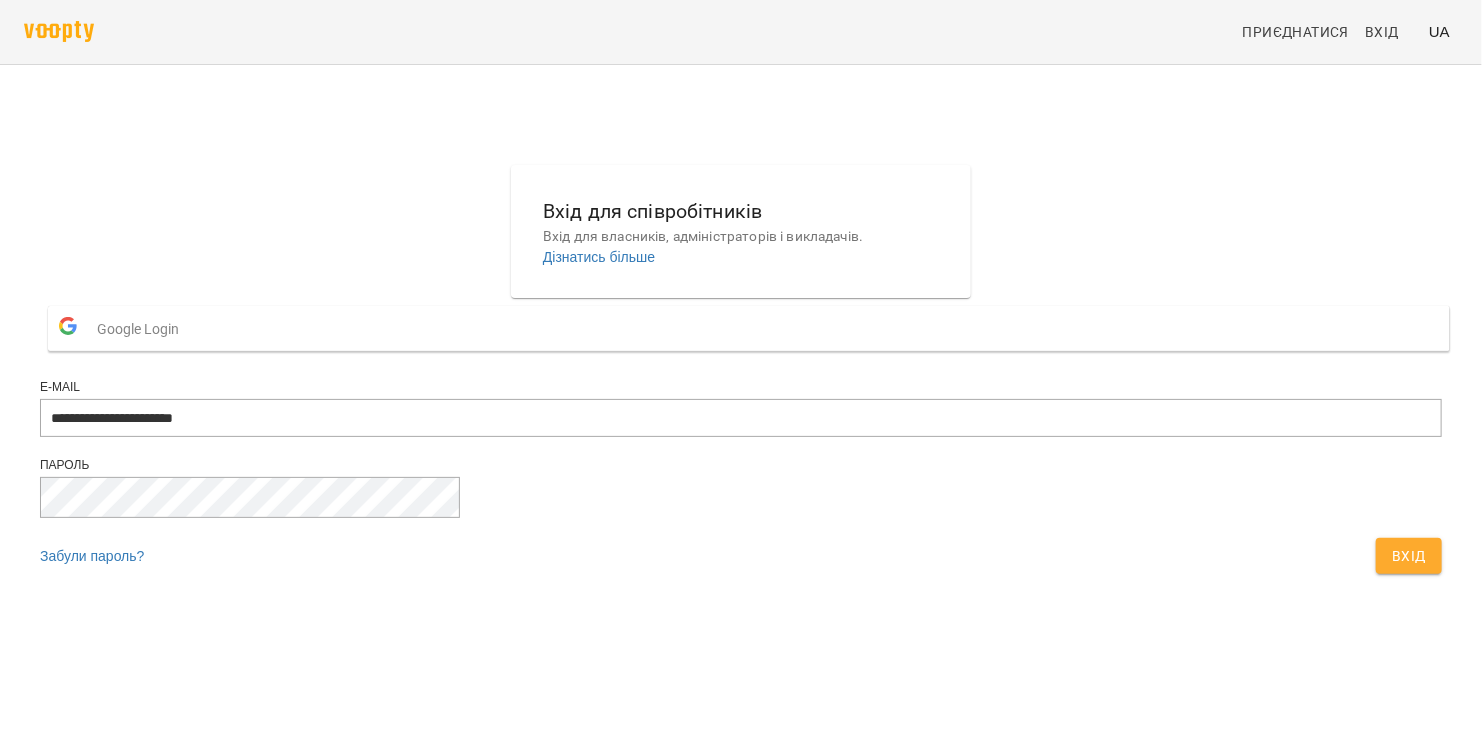 click on "Google Login" at bounding box center [749, 328] 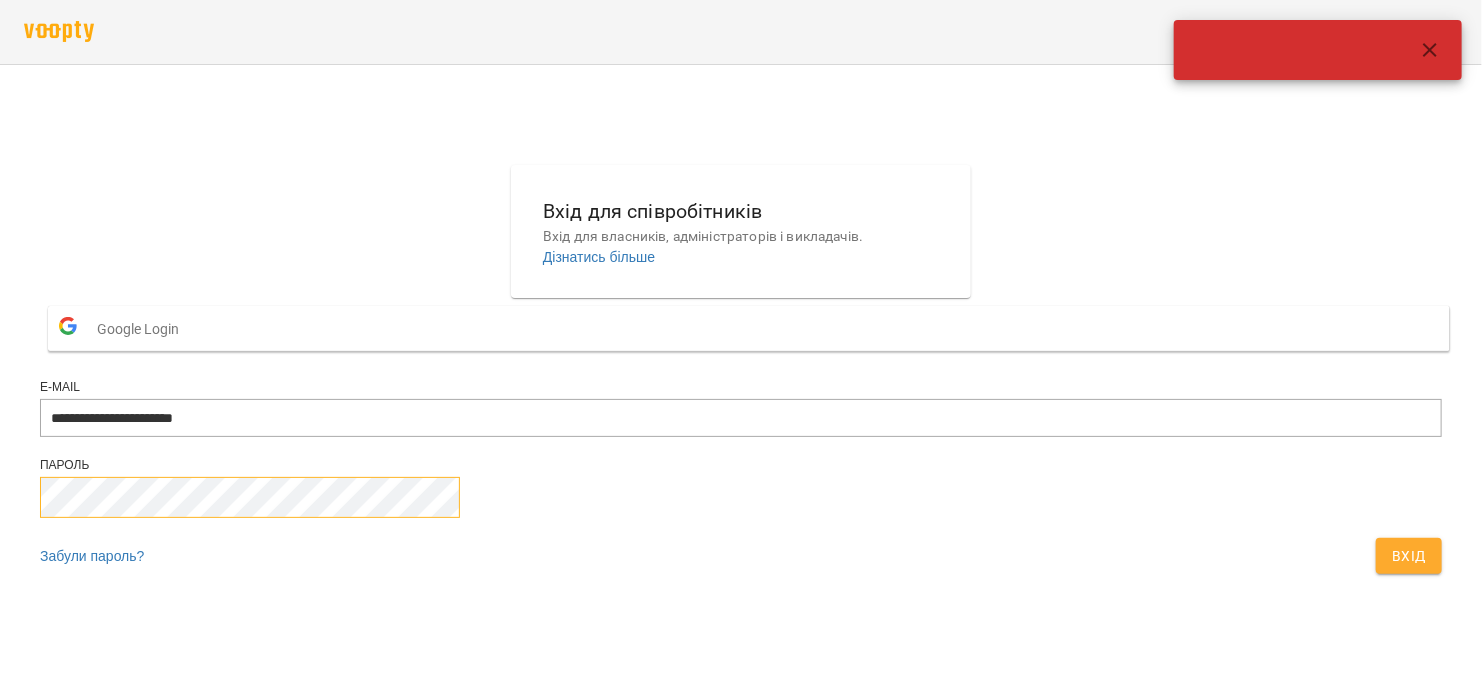click on "Вхід" at bounding box center (1409, 556) 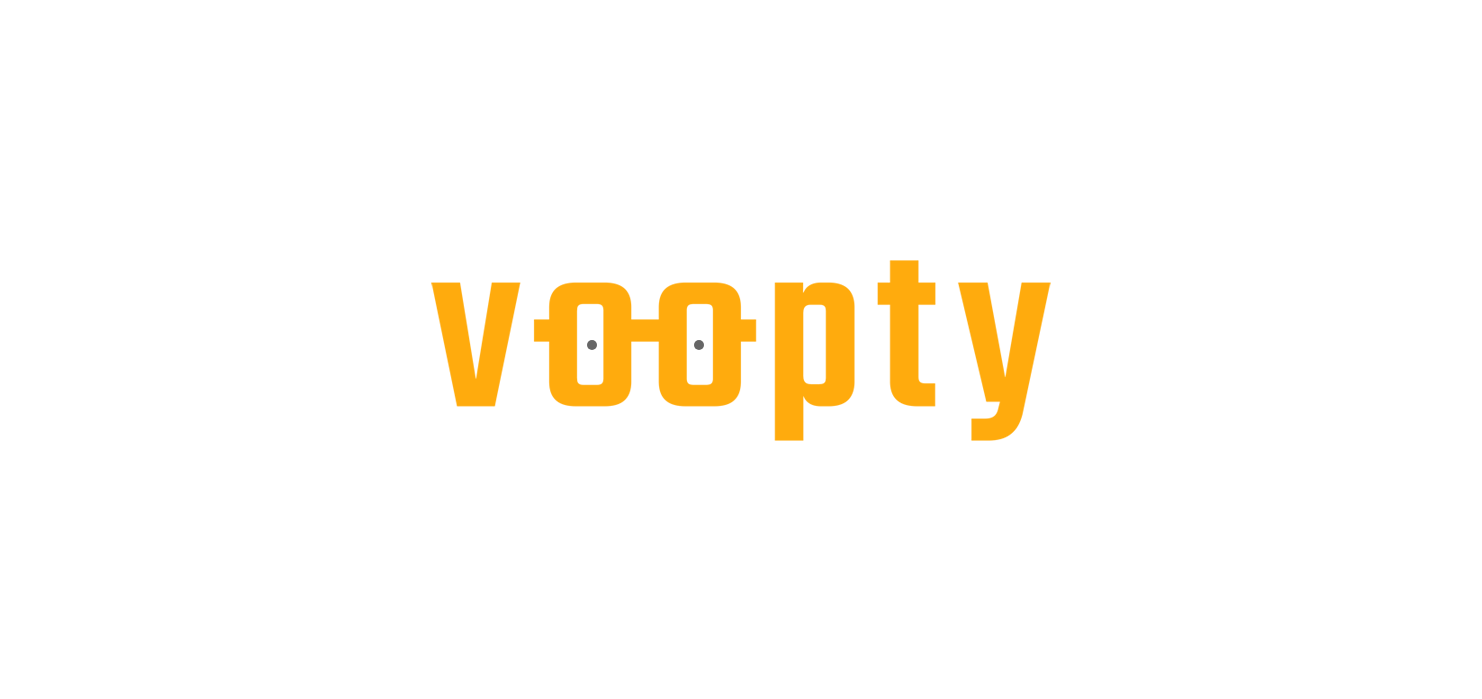 scroll, scrollTop: 0, scrollLeft: 0, axis: both 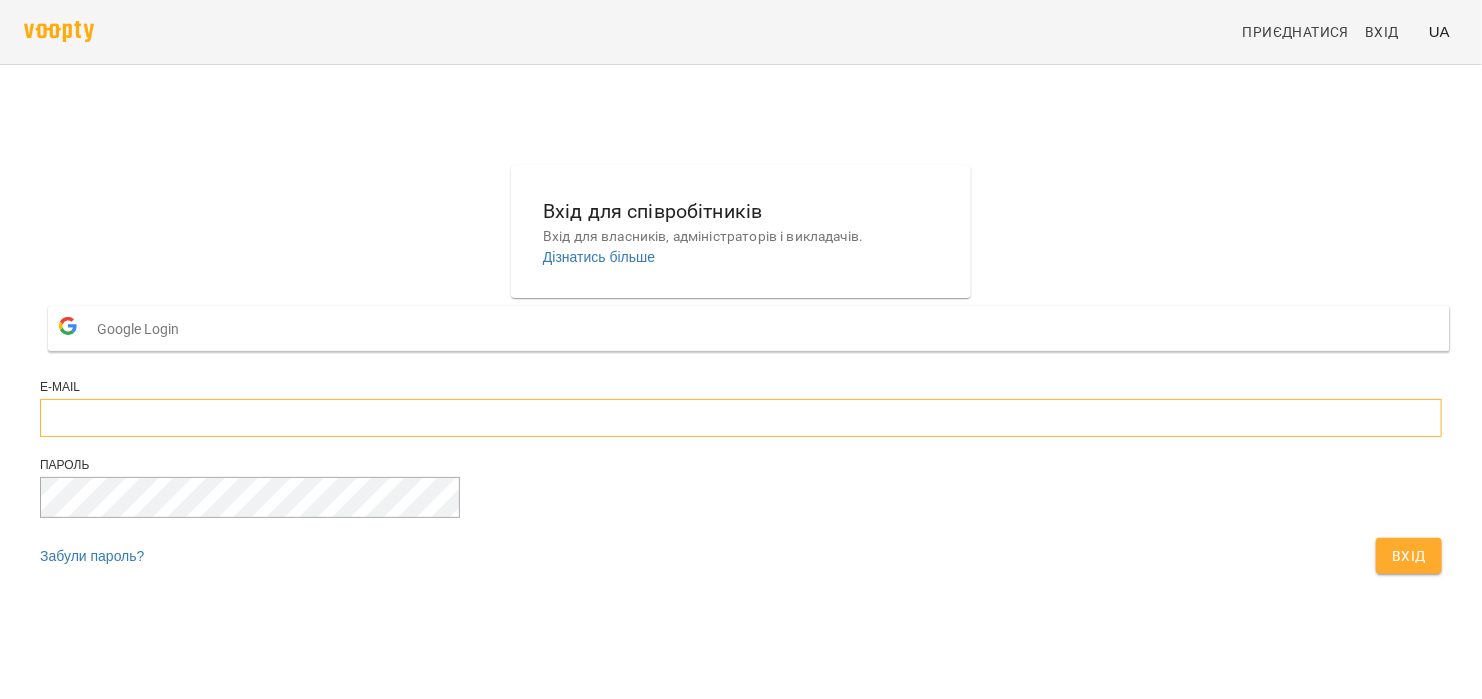 click at bounding box center (741, 418) 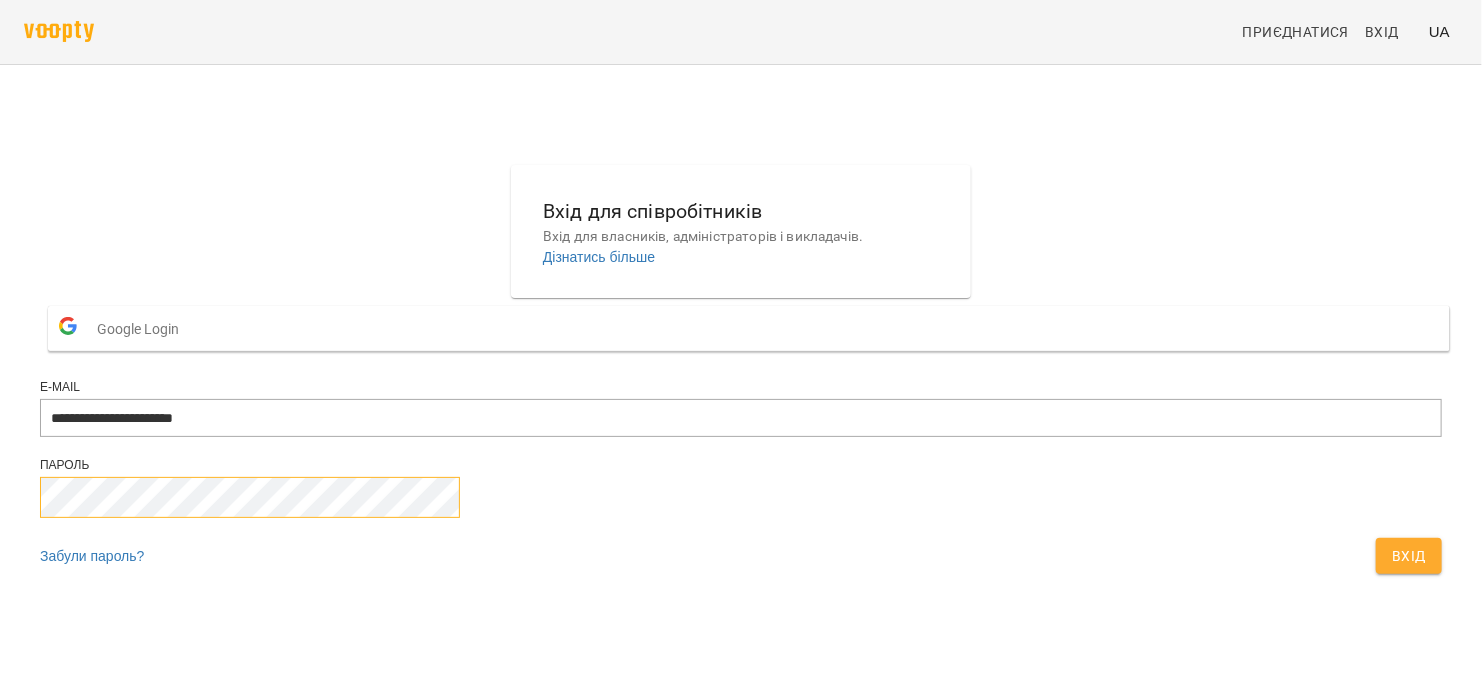 click on "Вхід" at bounding box center [1409, 556] 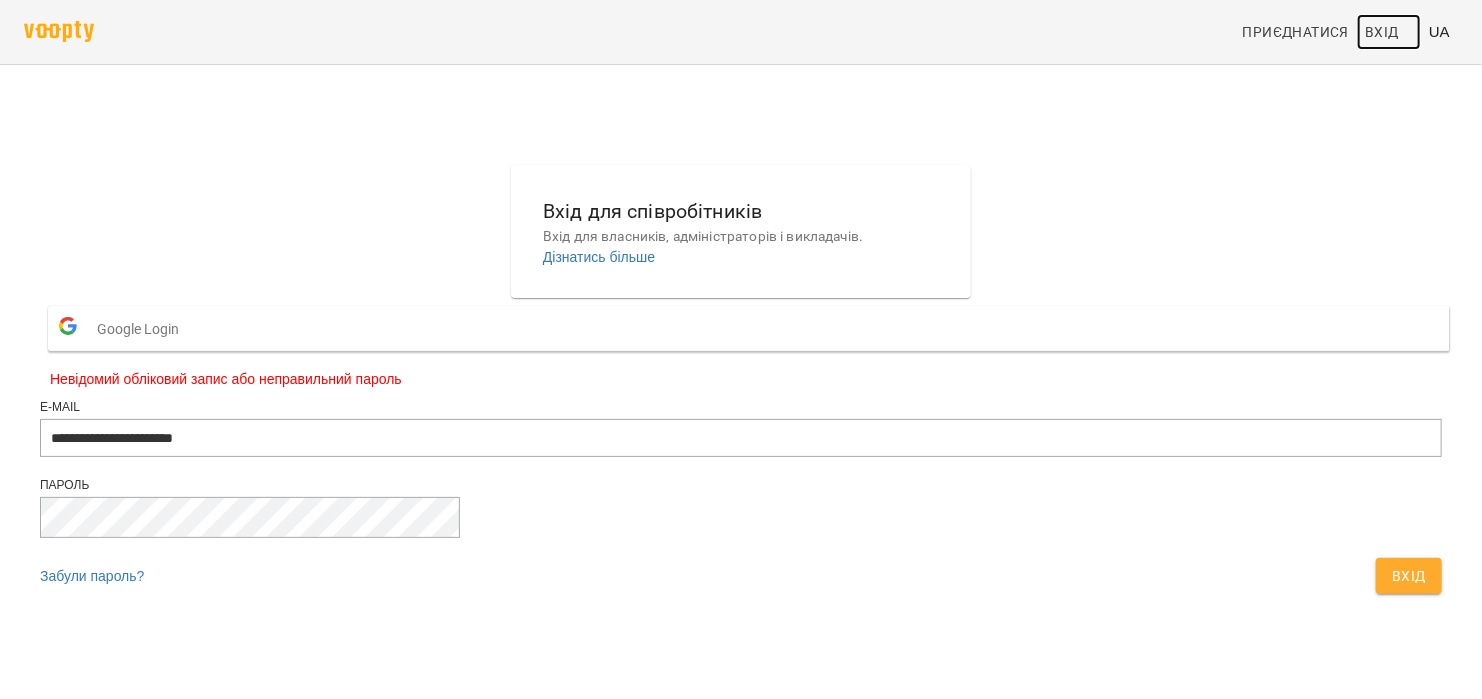 click on "Вхід" at bounding box center [1382, 32] 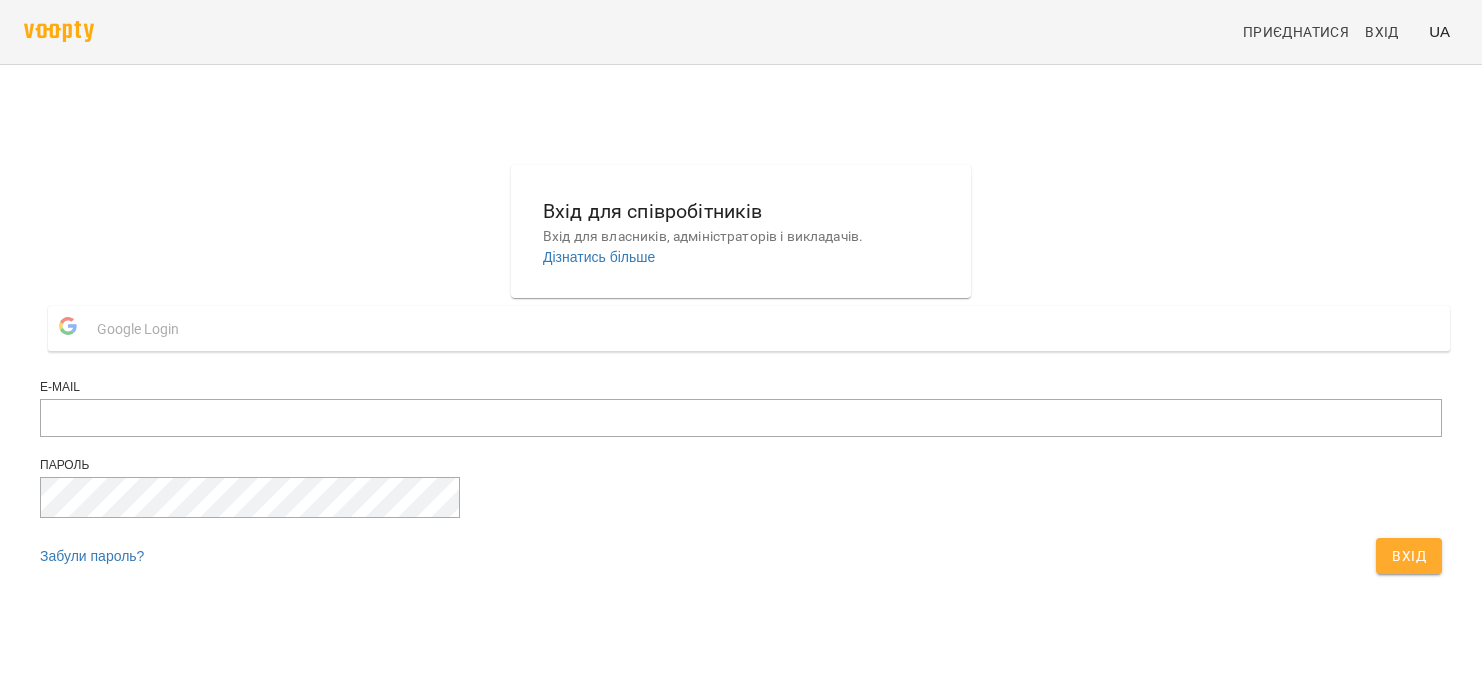 scroll, scrollTop: 0, scrollLeft: 0, axis: both 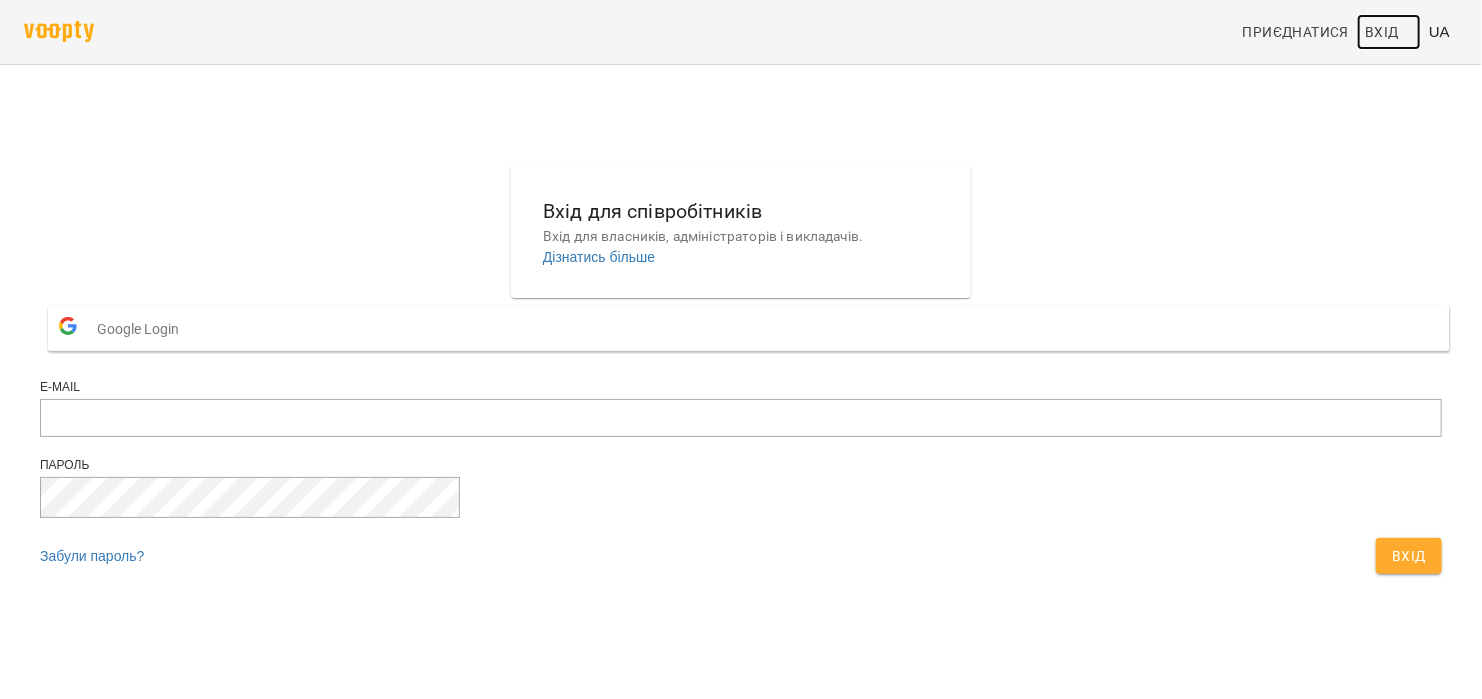 click on "Вхід" at bounding box center (1382, 32) 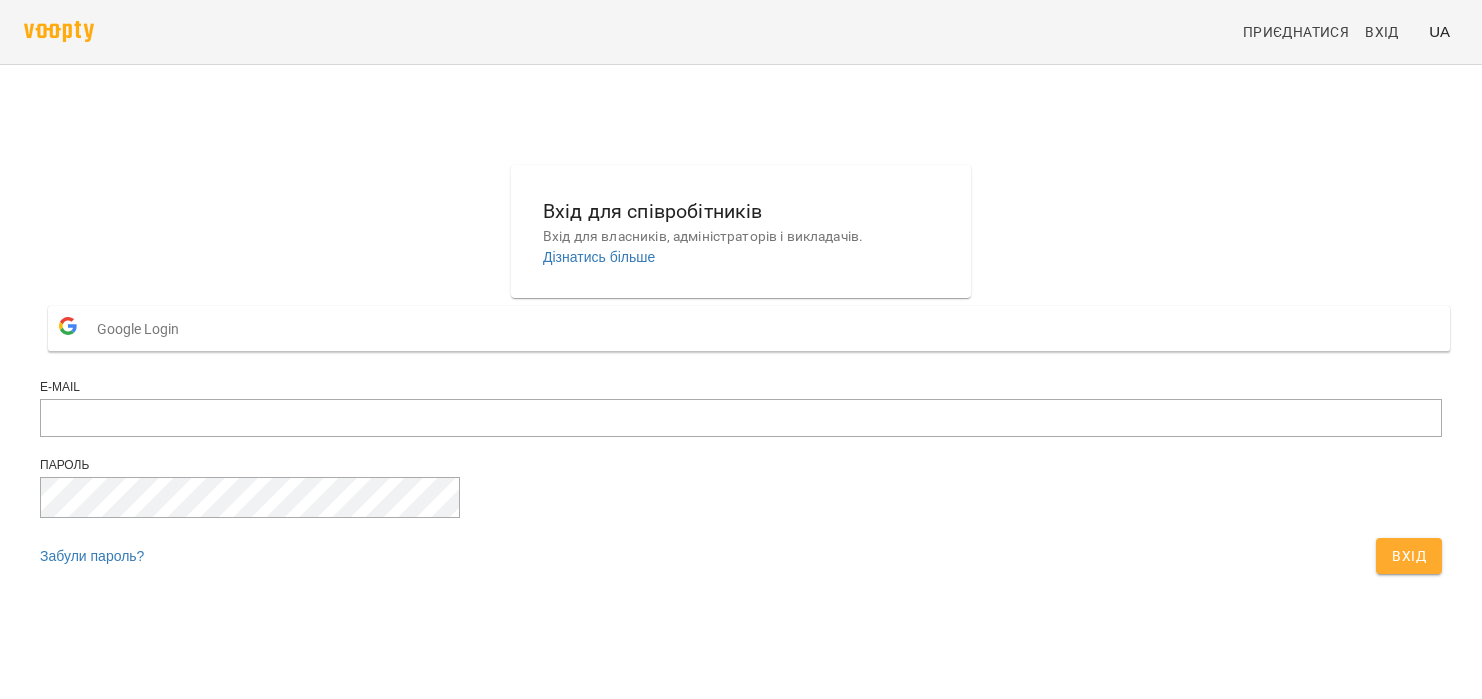 scroll, scrollTop: 0, scrollLeft: 0, axis: both 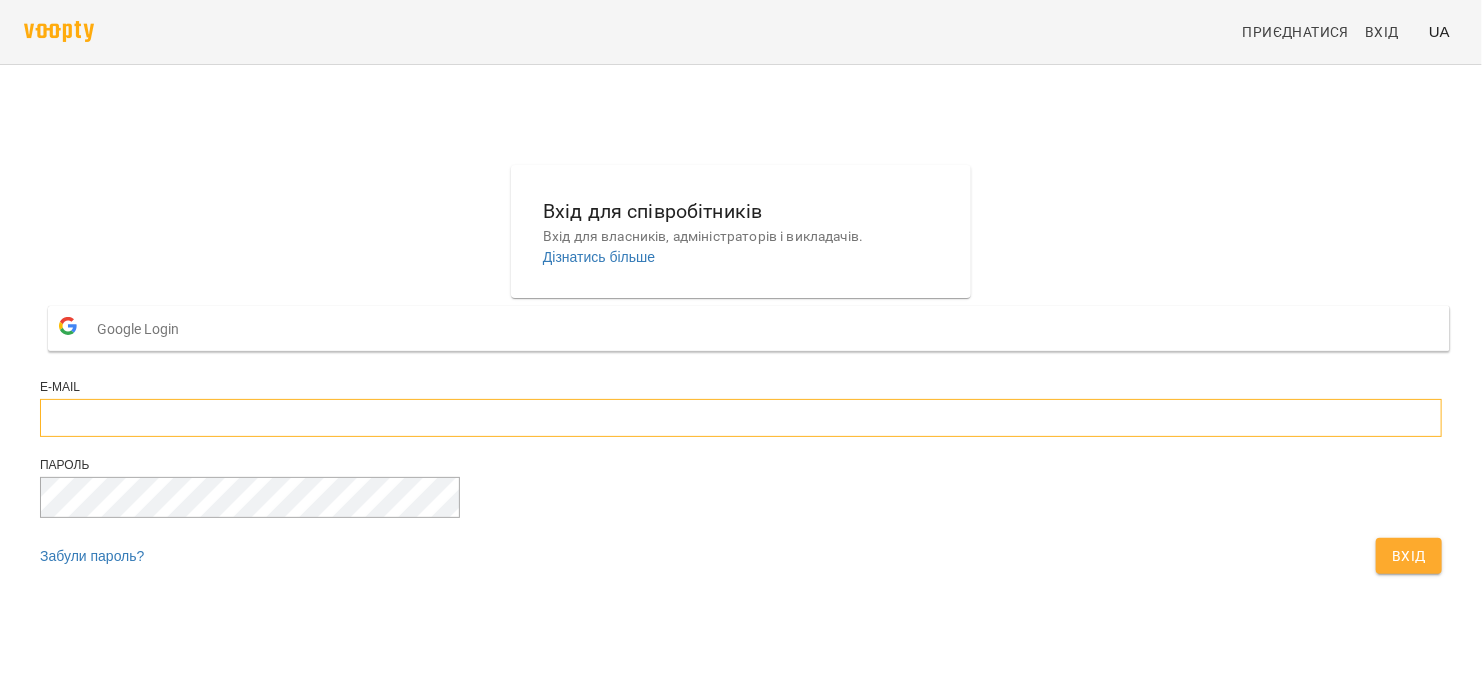 click at bounding box center [741, 418] 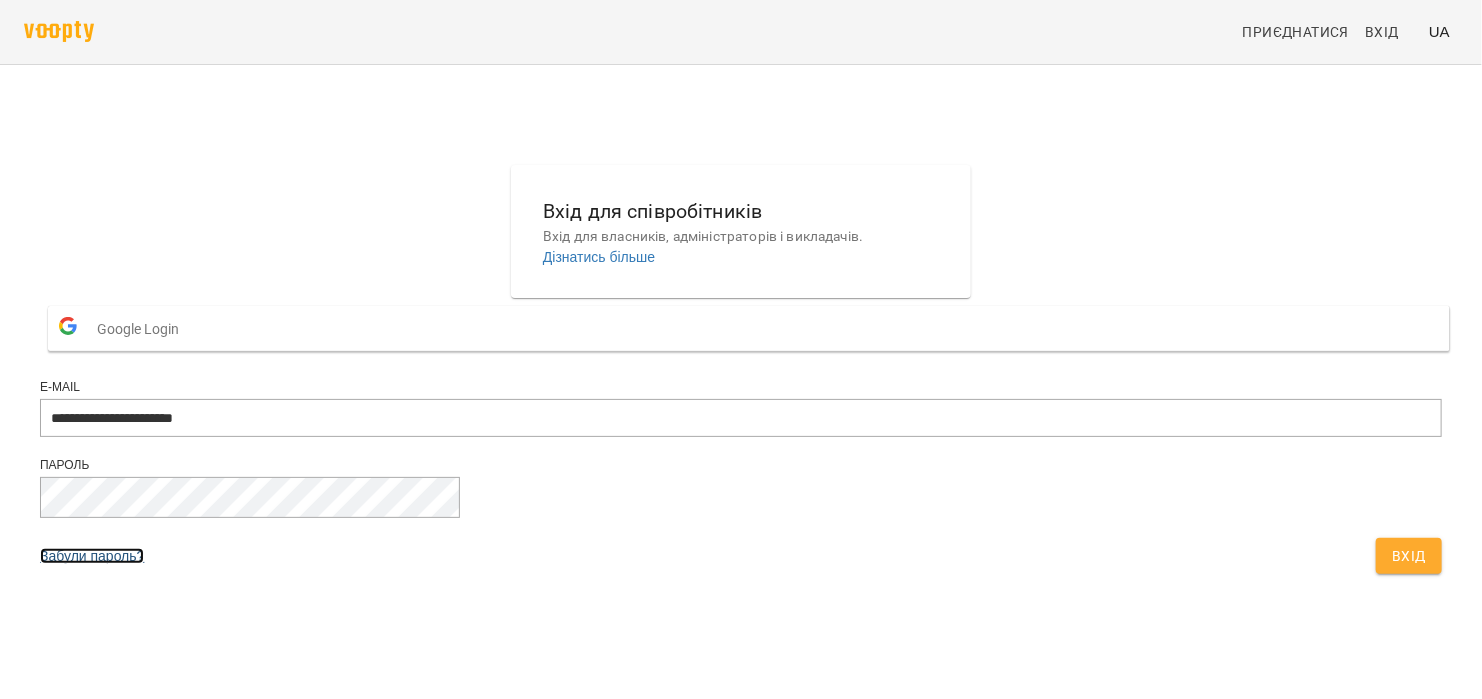 click on "Забули пароль?" at bounding box center (92, 556) 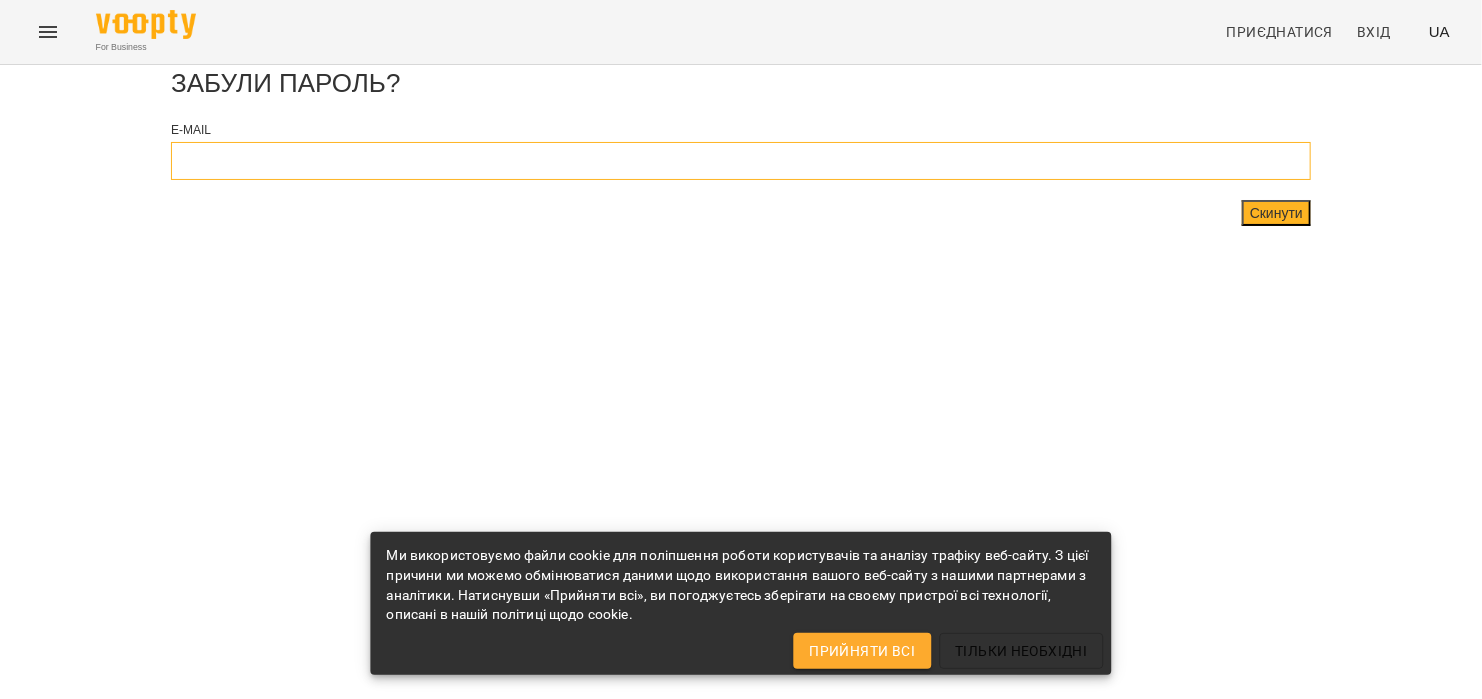 click at bounding box center [741, 161] 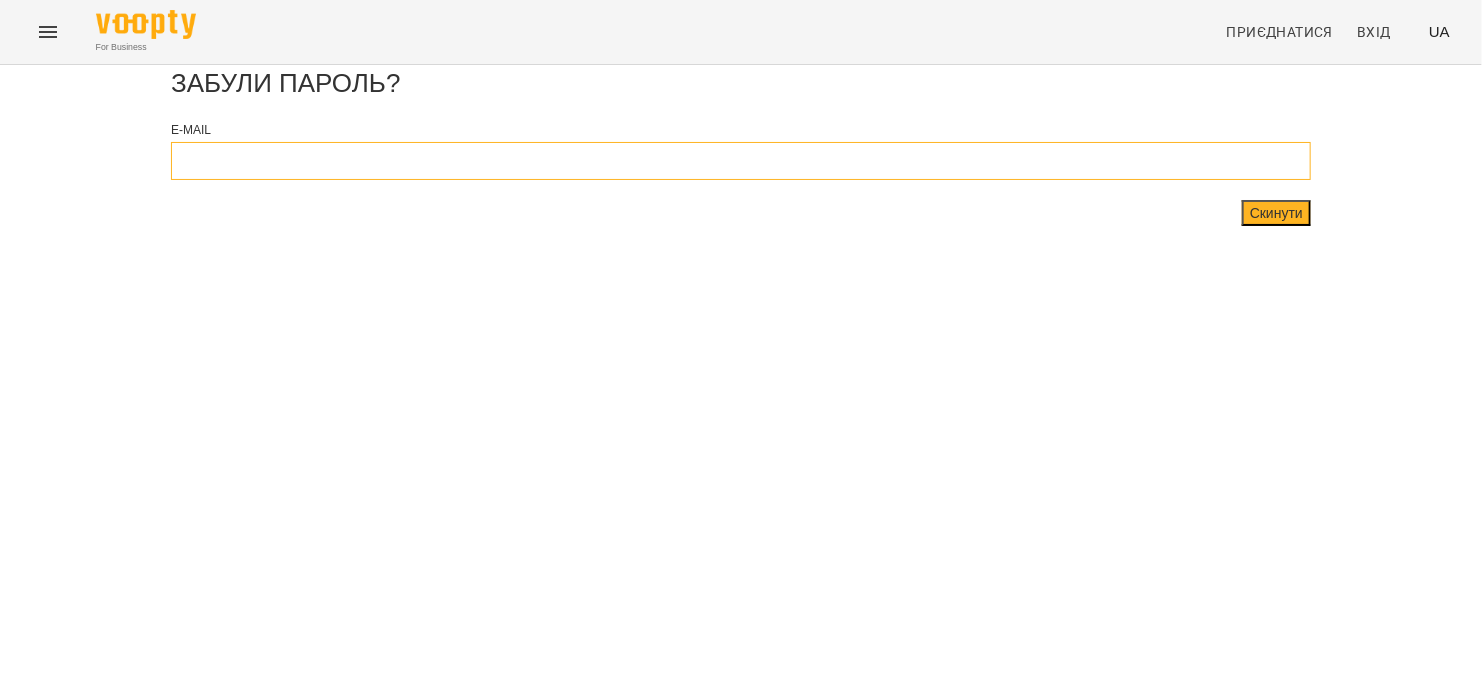 click at bounding box center [741, 161] 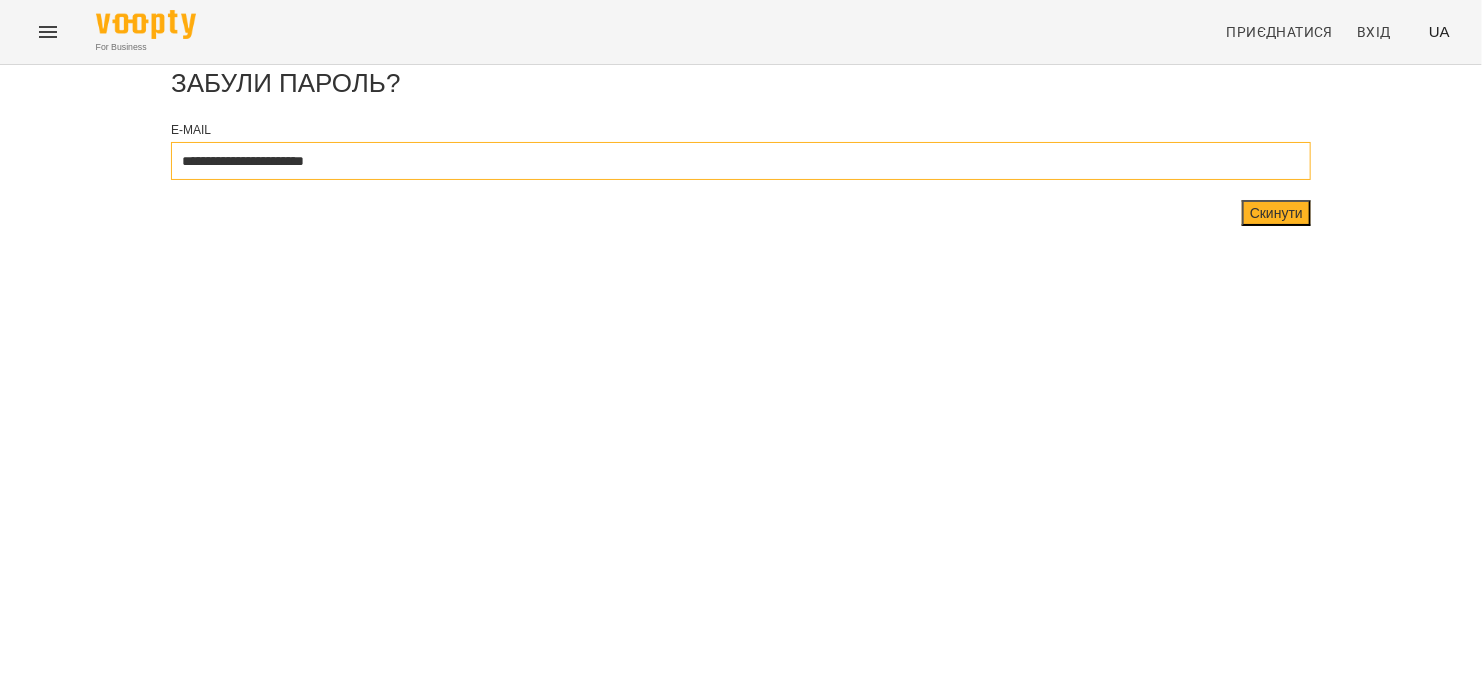 type on "**********" 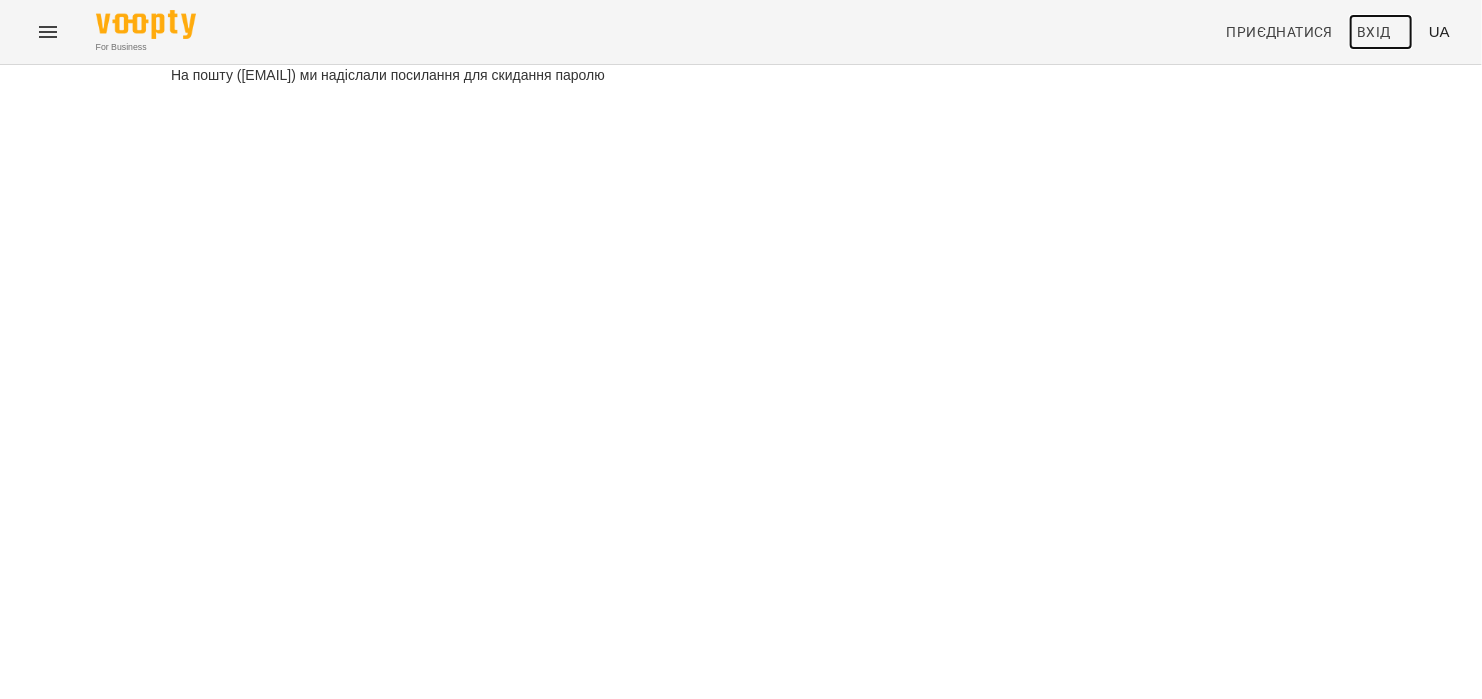 click on "Вхід" at bounding box center [1374, 32] 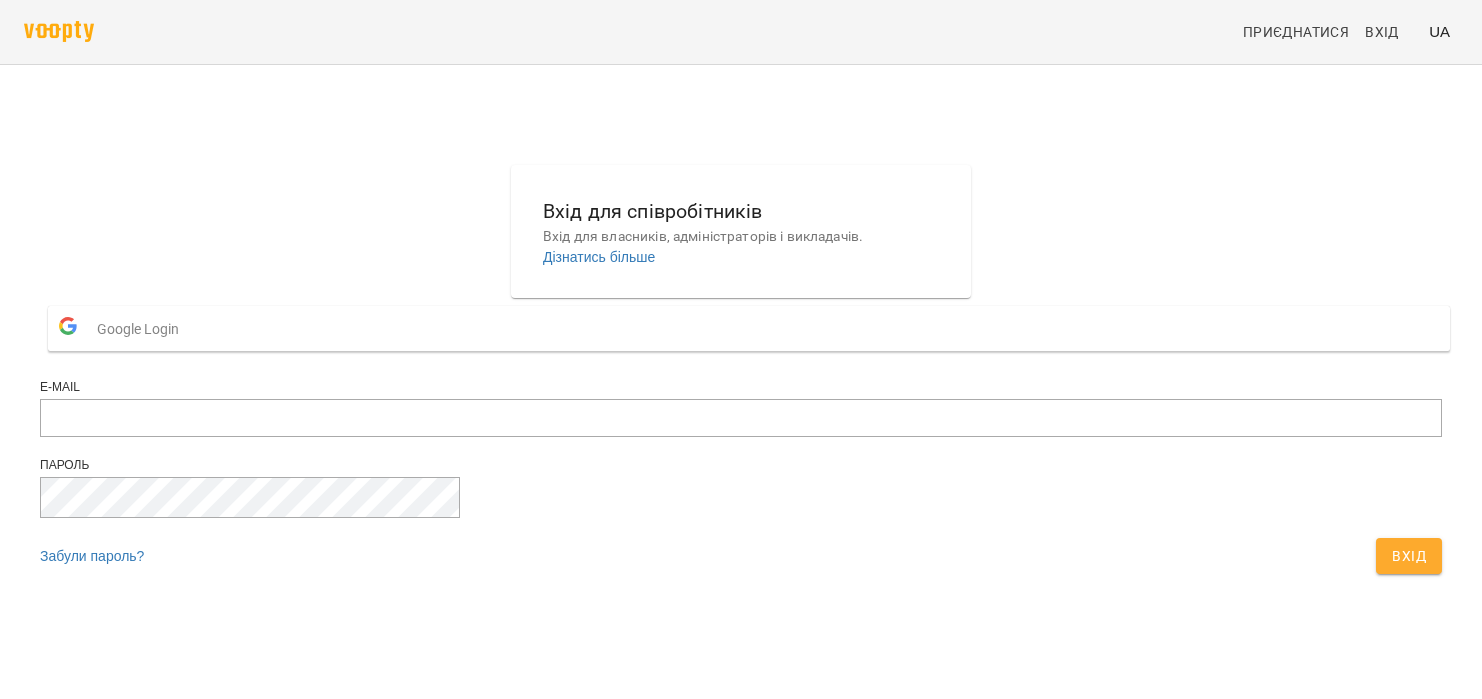 scroll, scrollTop: 0, scrollLeft: 0, axis: both 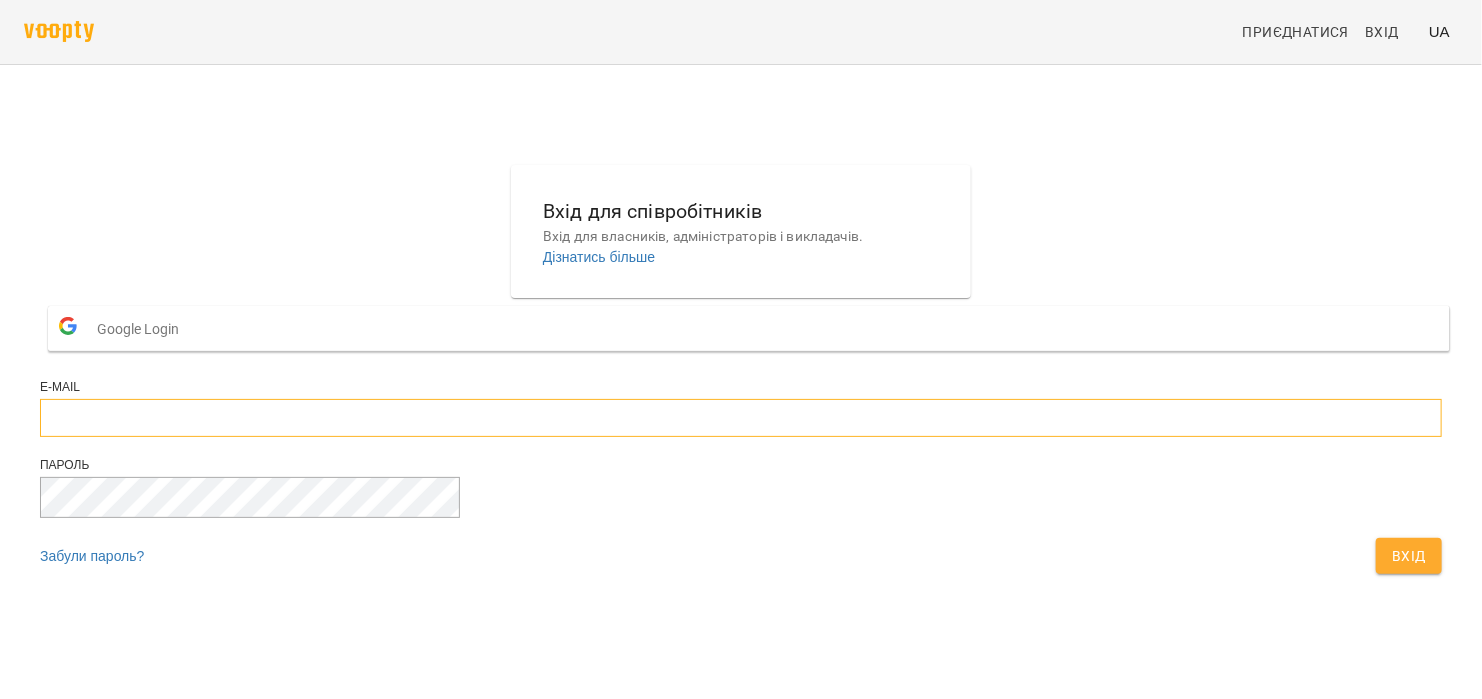 click at bounding box center [741, 418] 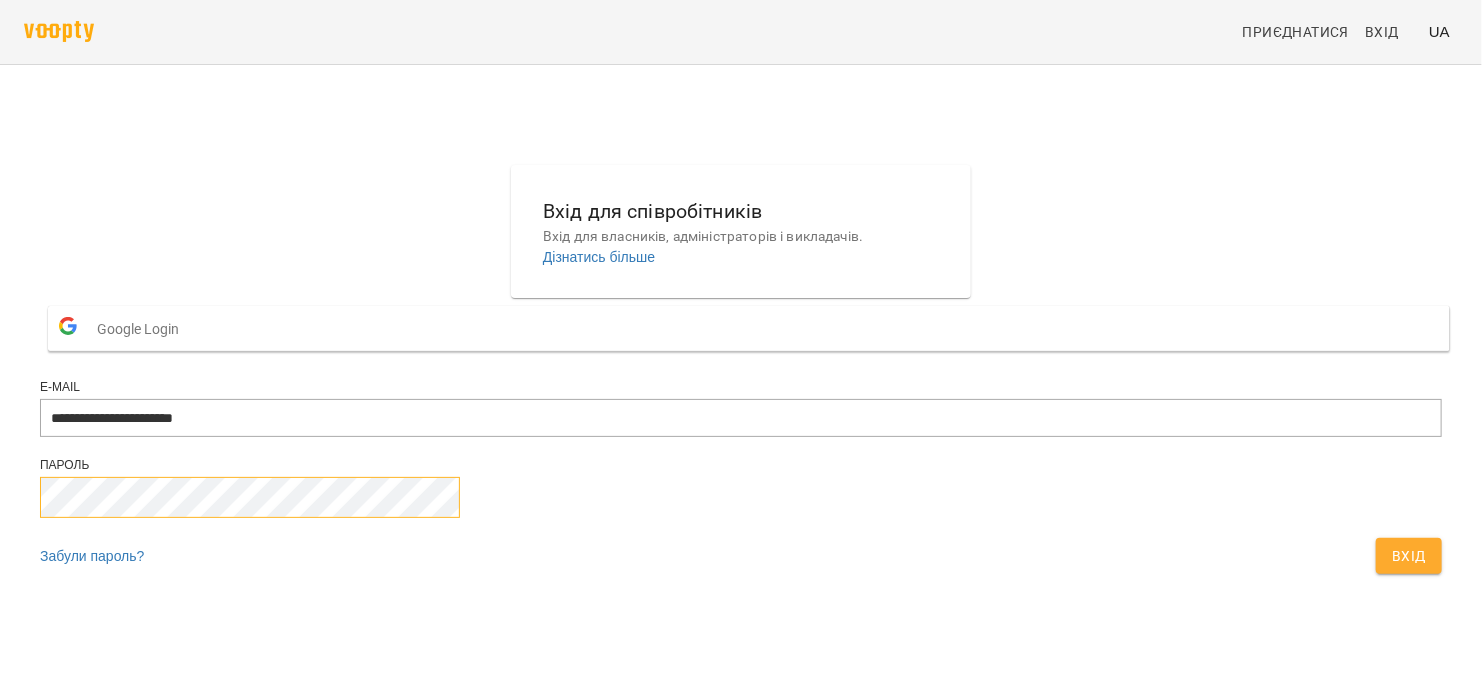 click on "Вхід" at bounding box center [1409, 556] 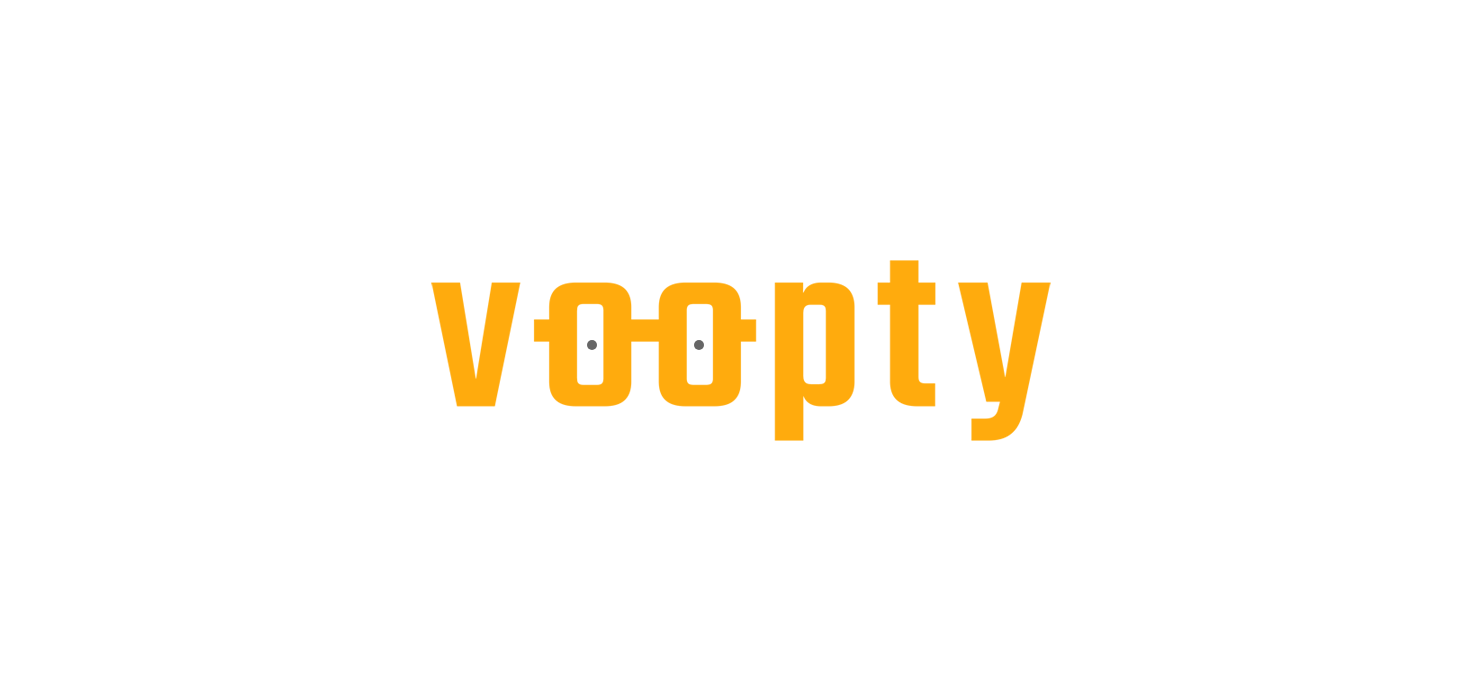 scroll, scrollTop: 0, scrollLeft: 0, axis: both 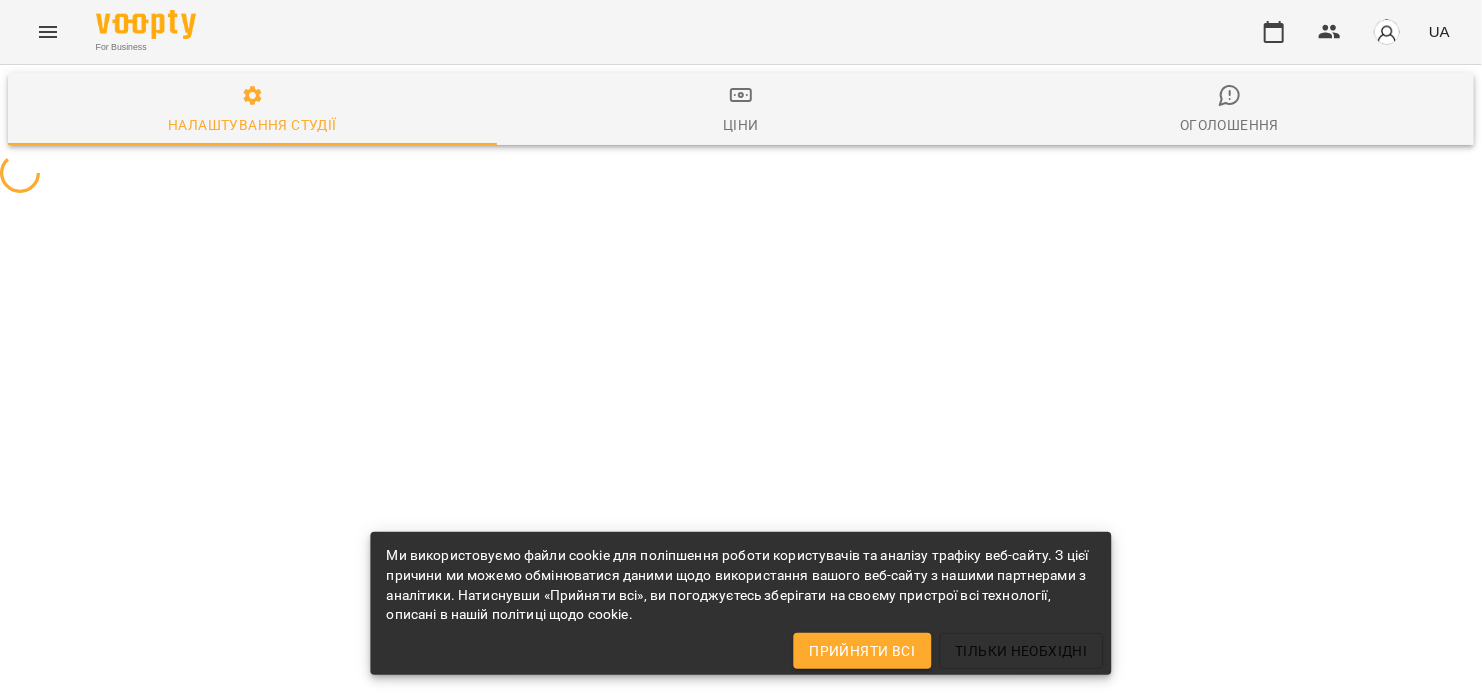 select on "**" 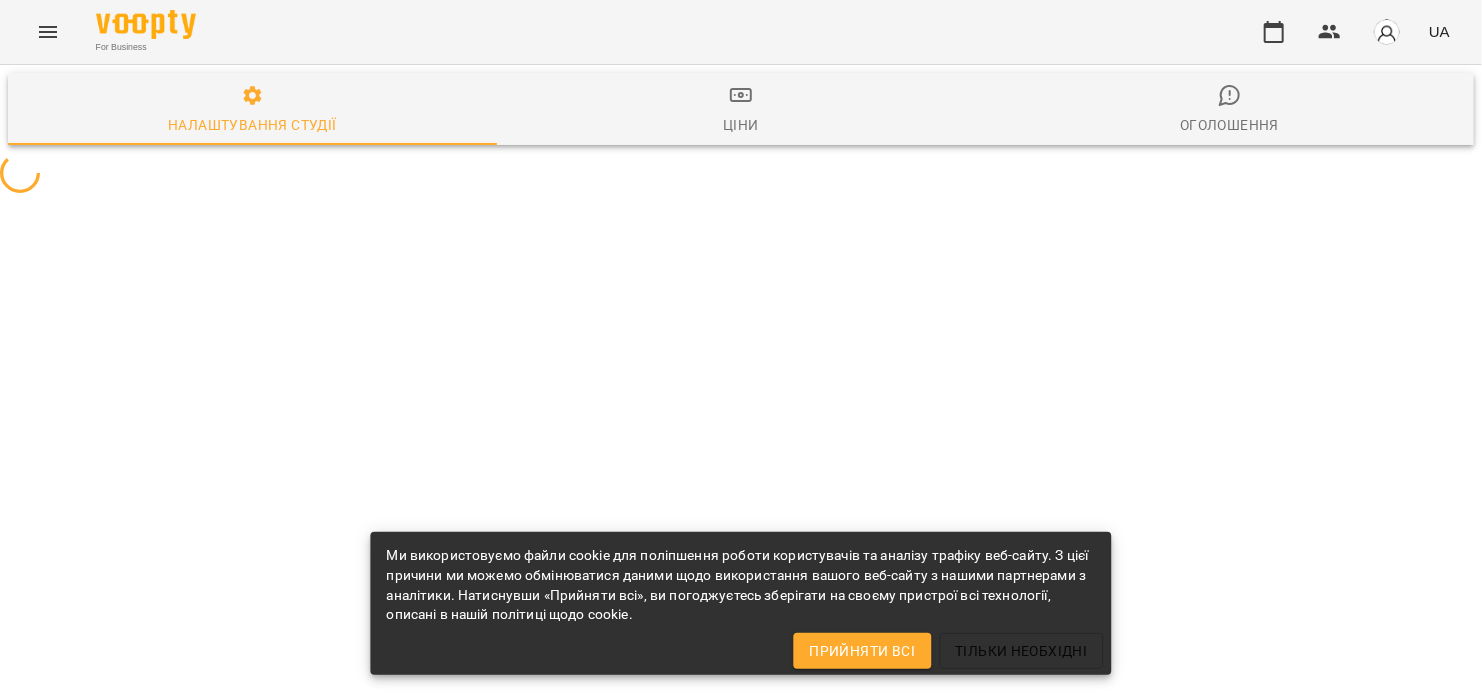 select on "**" 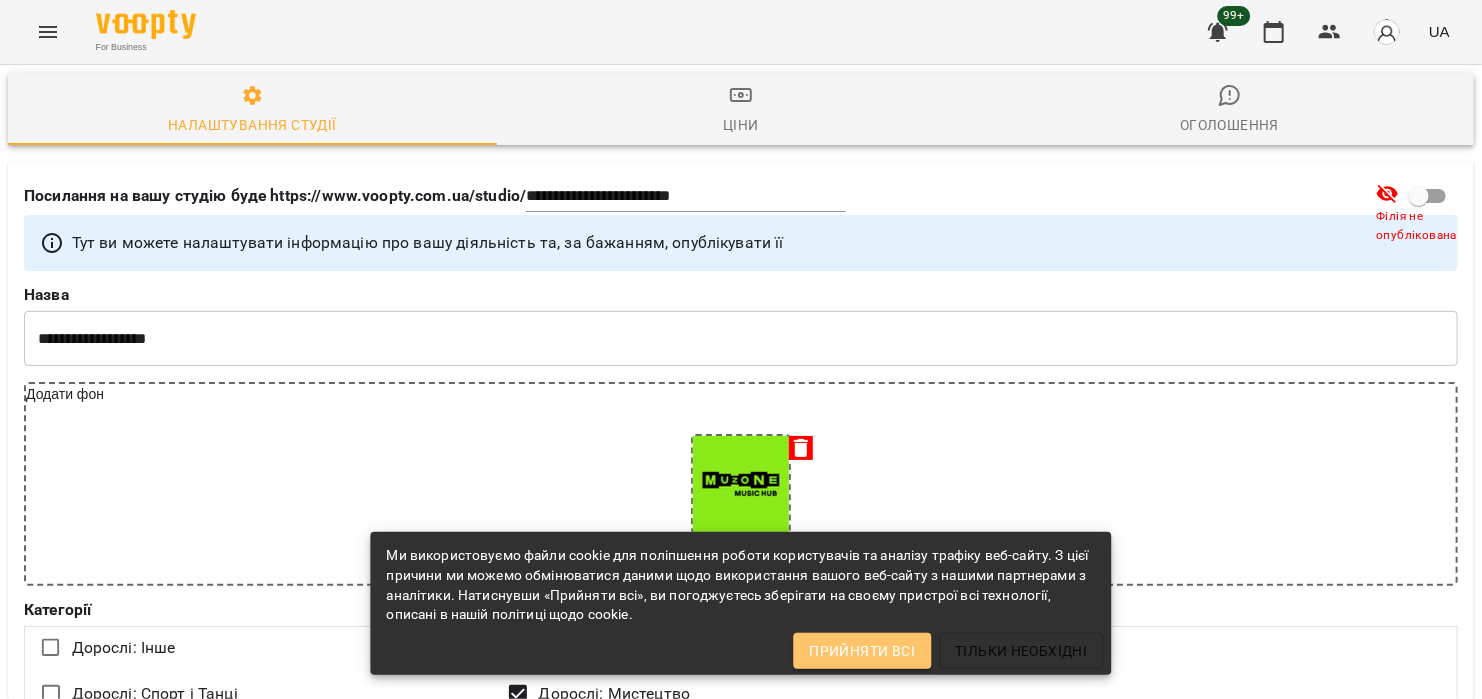 click on "Прийняти всі" at bounding box center (862, 651) 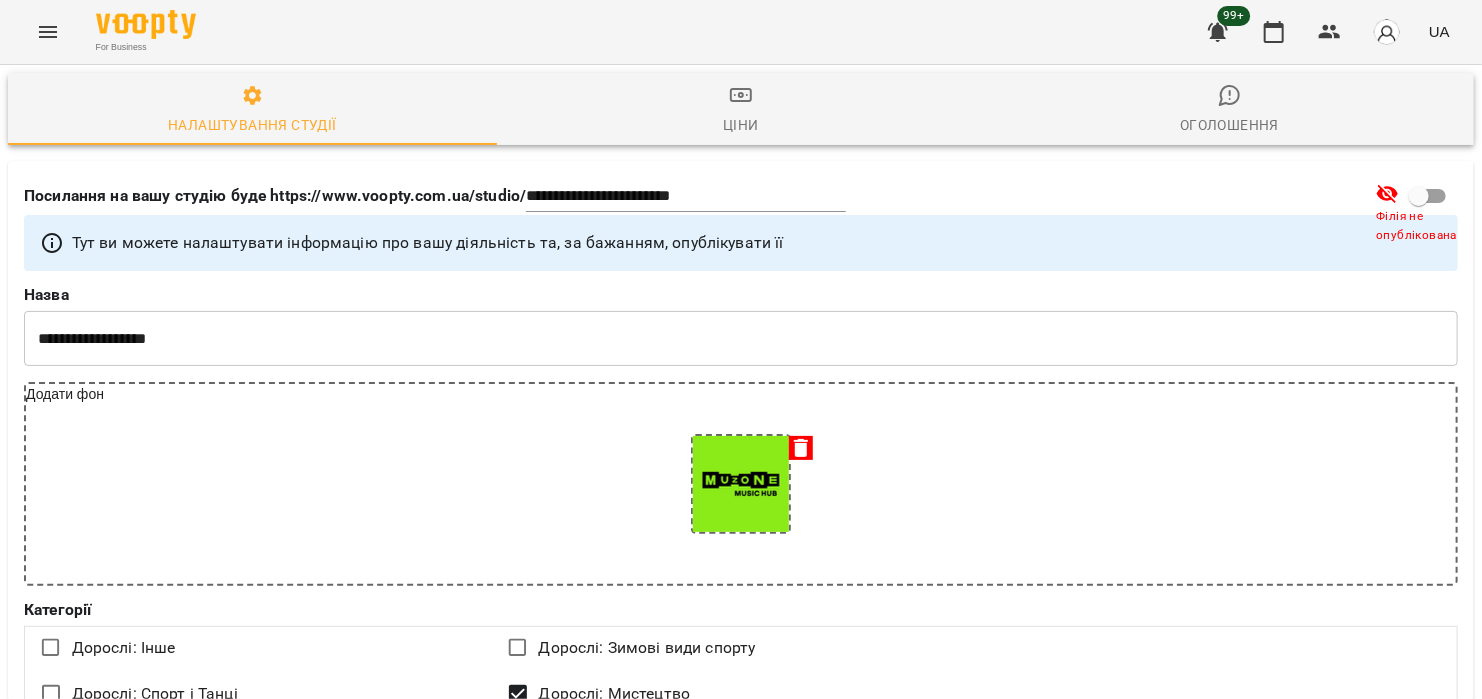 click 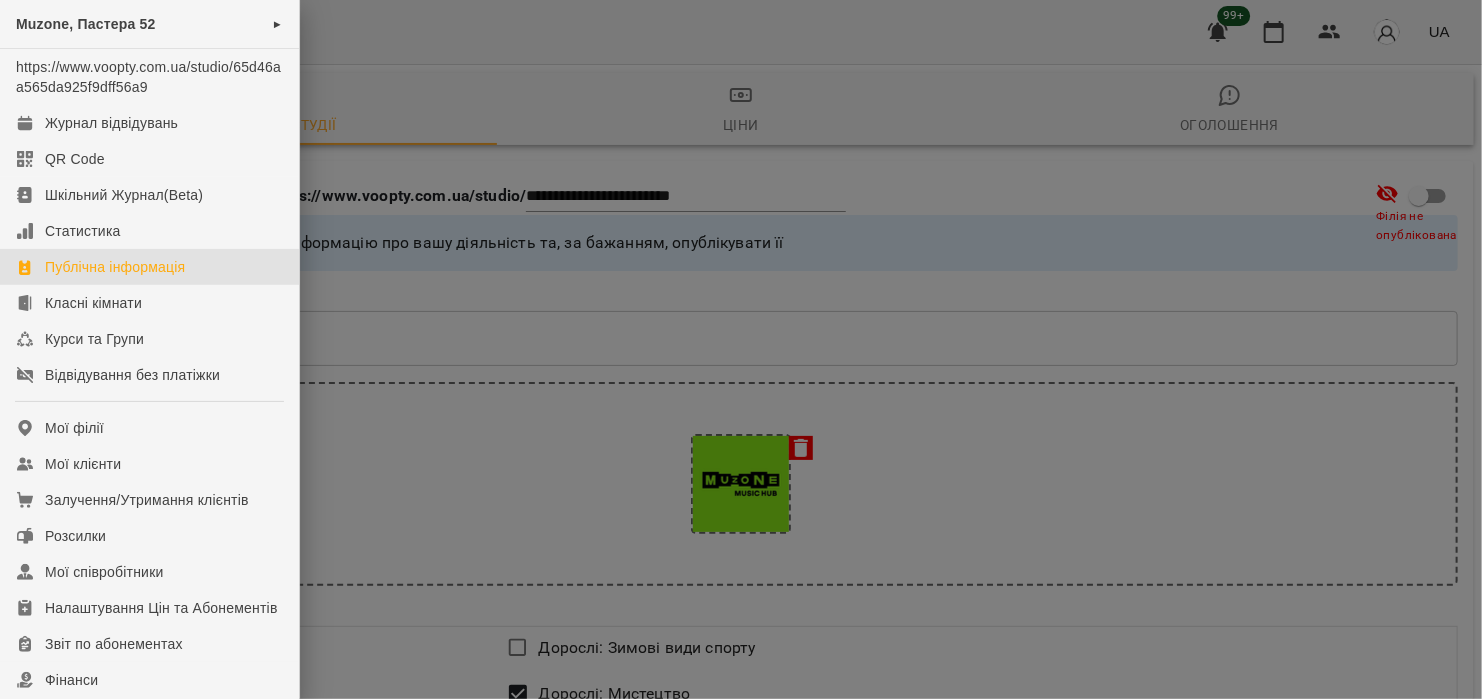 click at bounding box center [741, 349] 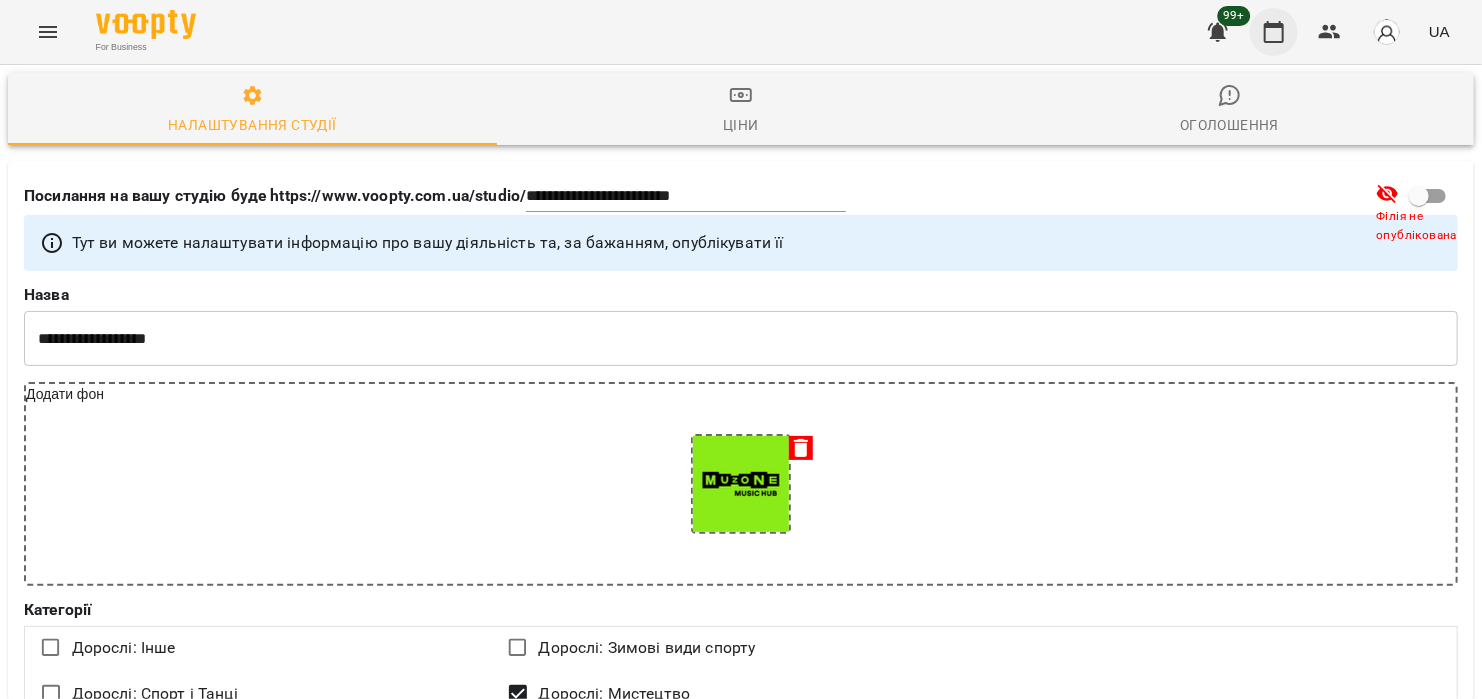 click 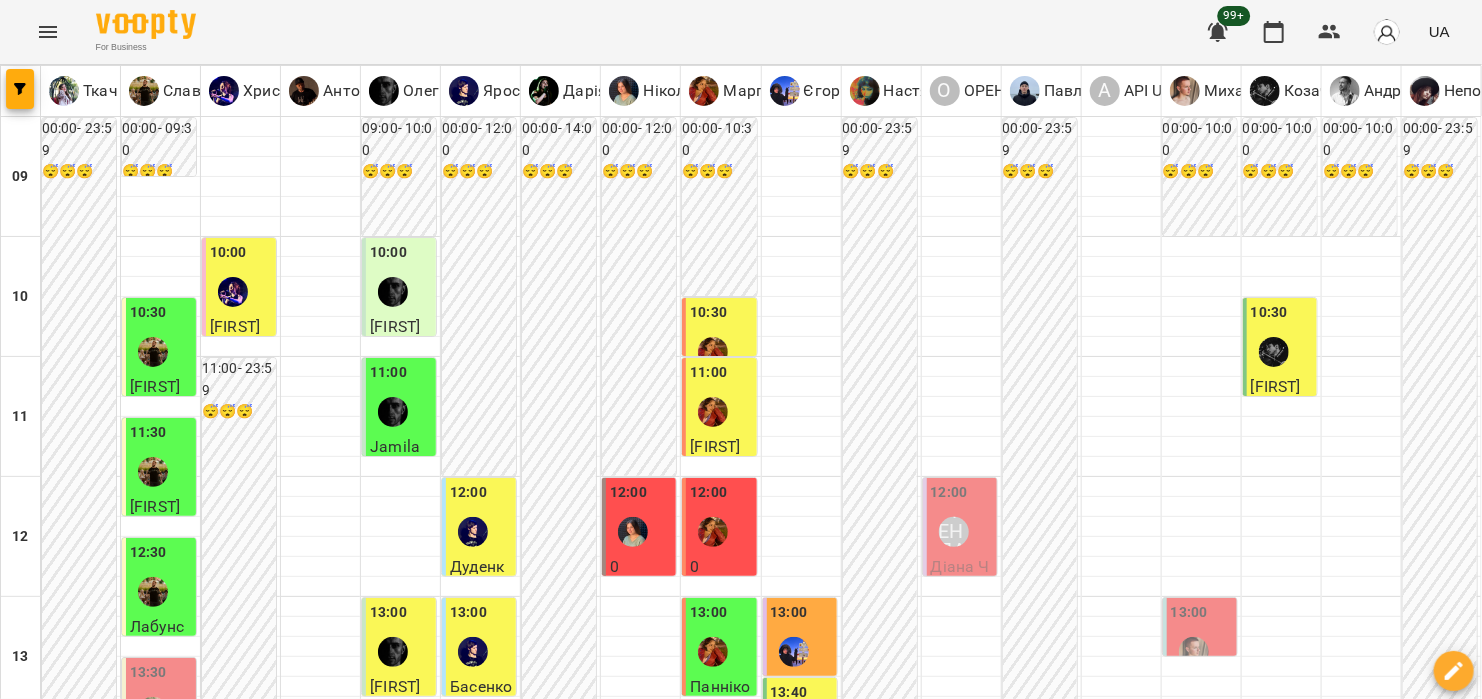 click at bounding box center (840, 1768) 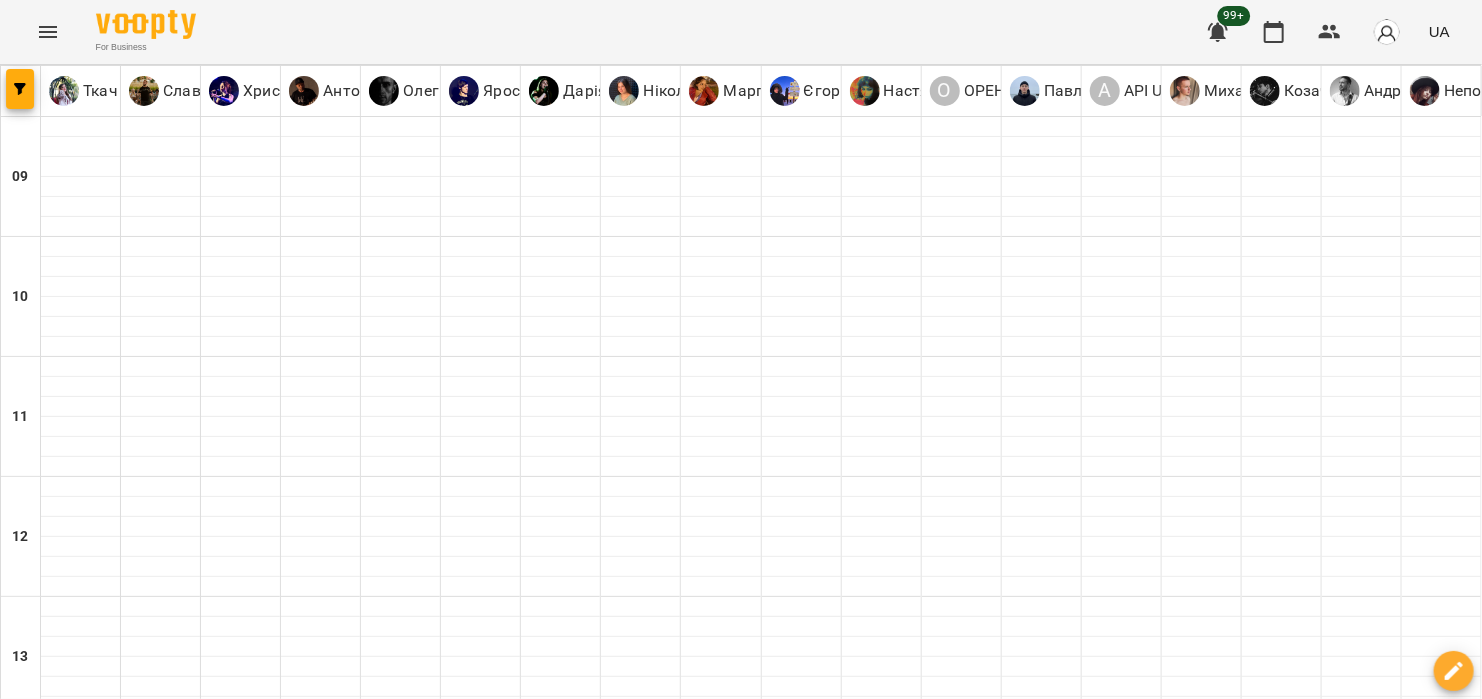 click at bounding box center (840, 1768) 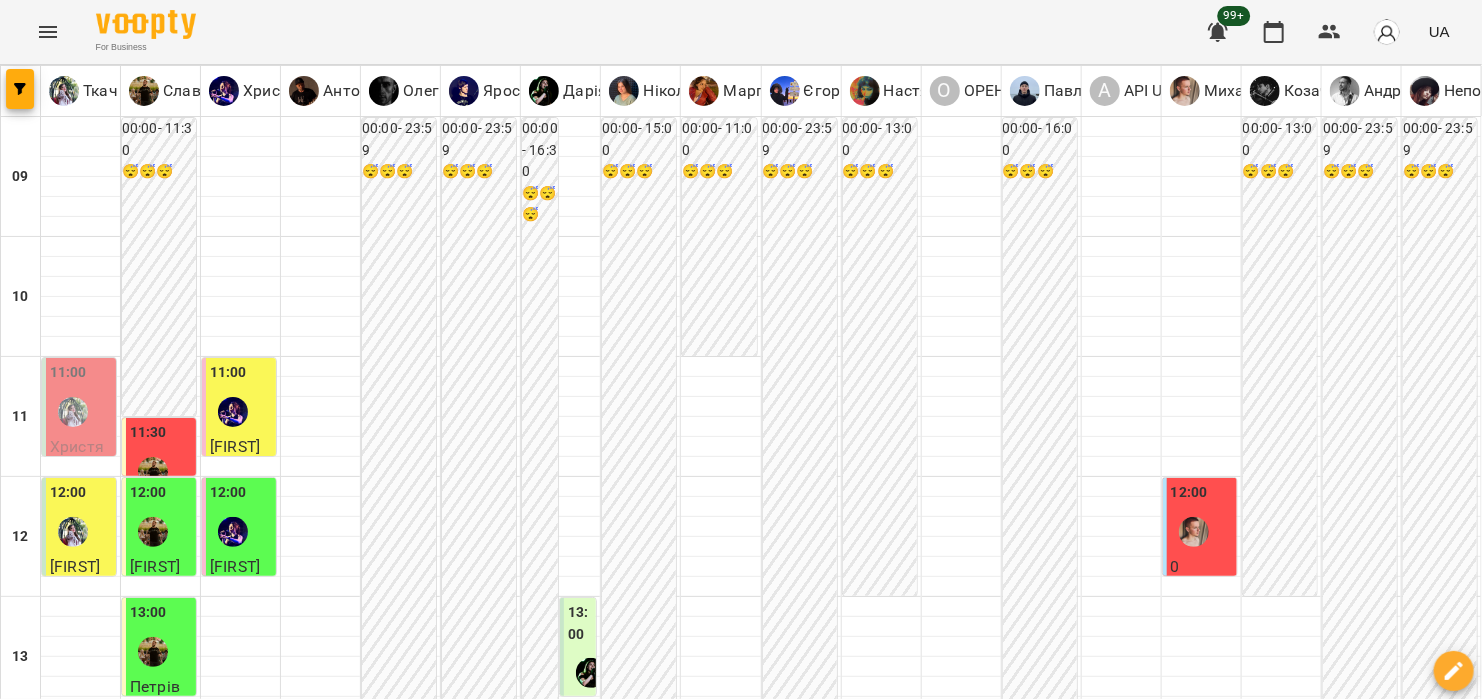 scroll, scrollTop: 1010, scrollLeft: 0, axis: vertical 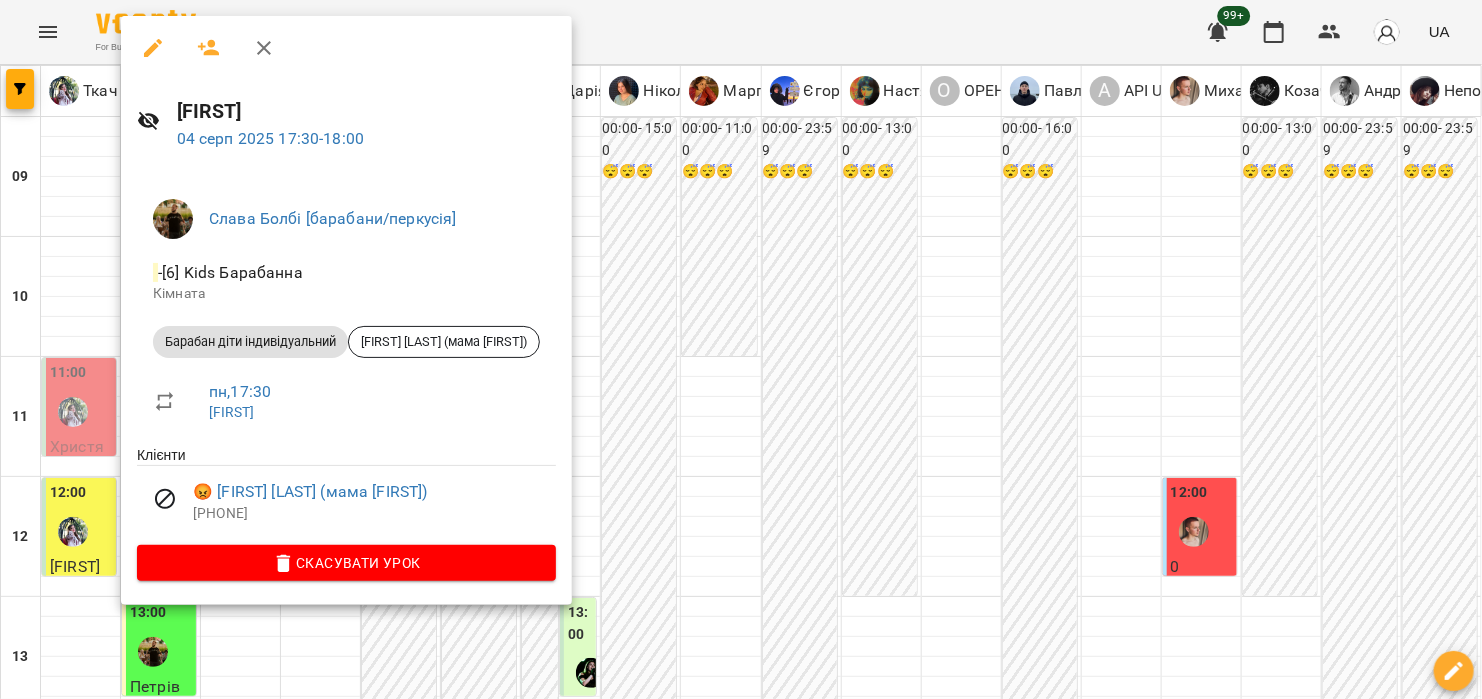 click at bounding box center [741, 349] 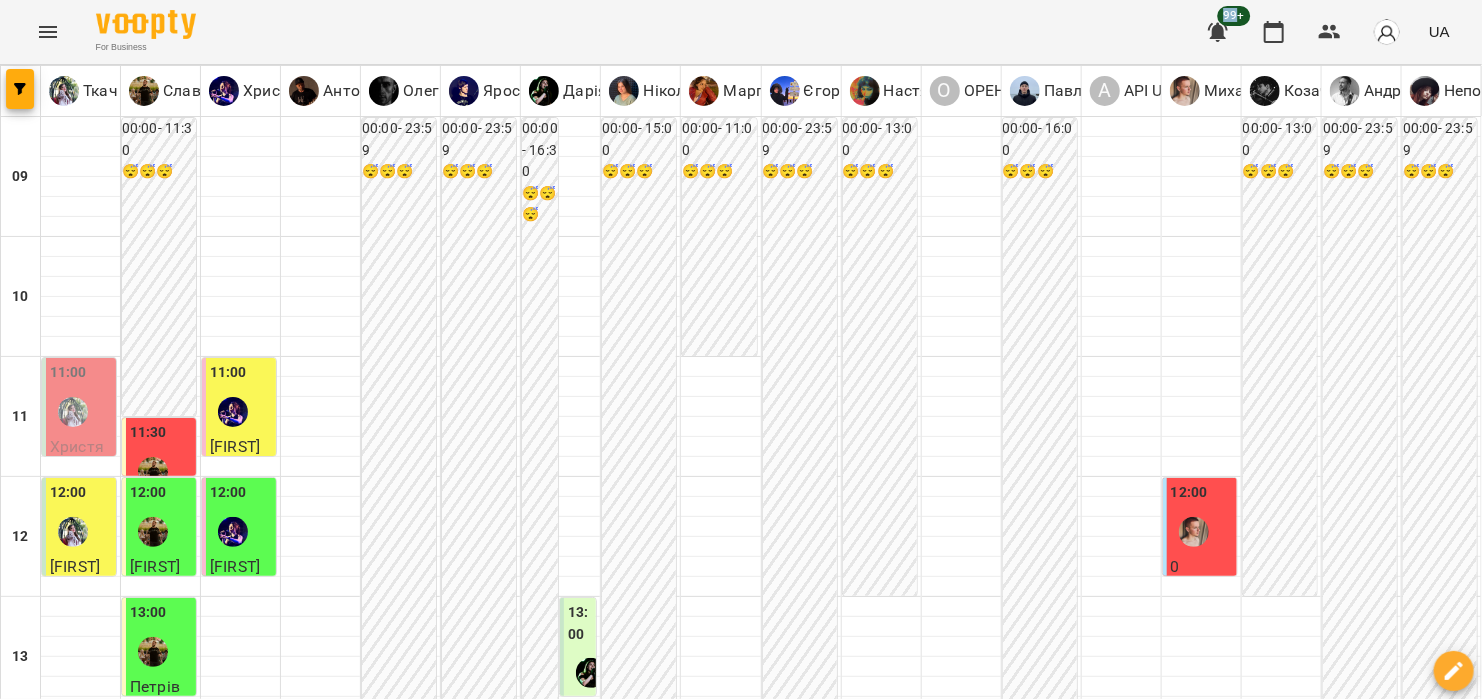 click on "18:00" at bounding box center (161, 1238) 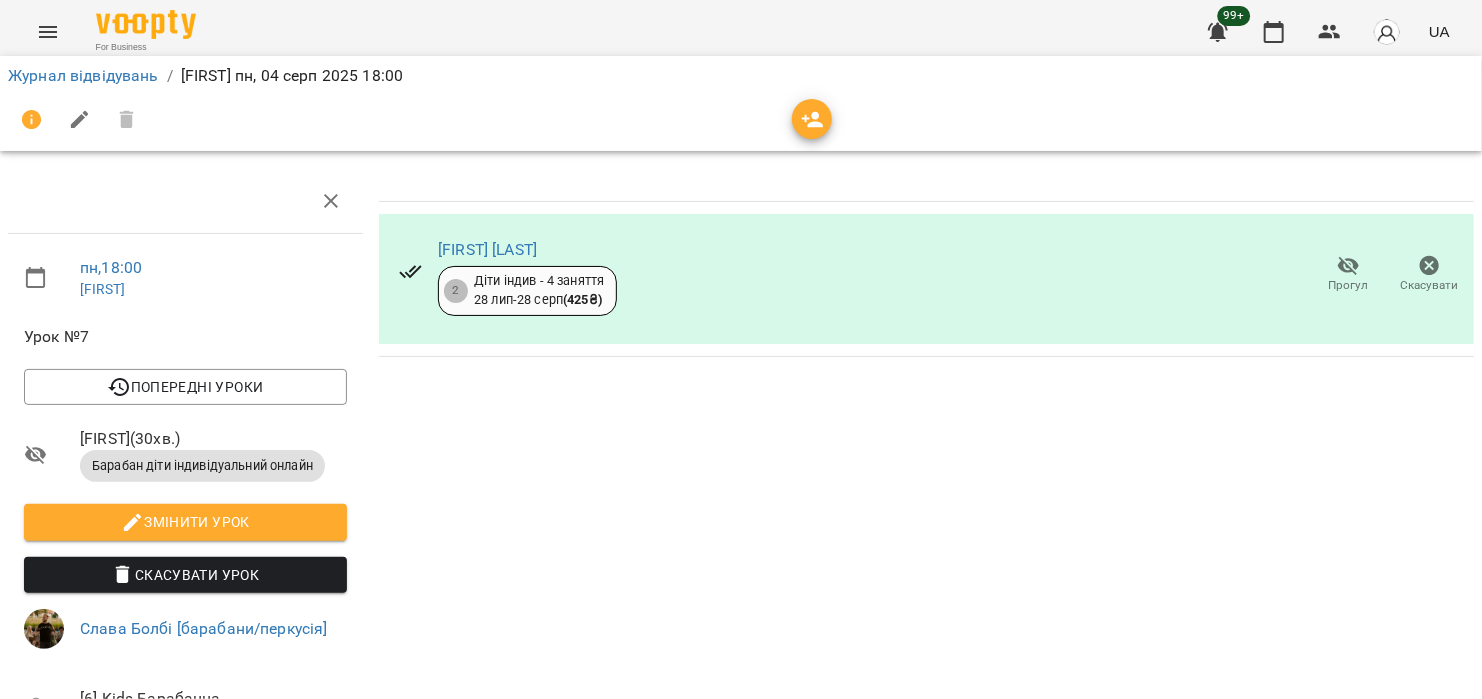 scroll, scrollTop: 490, scrollLeft: 0, axis: vertical 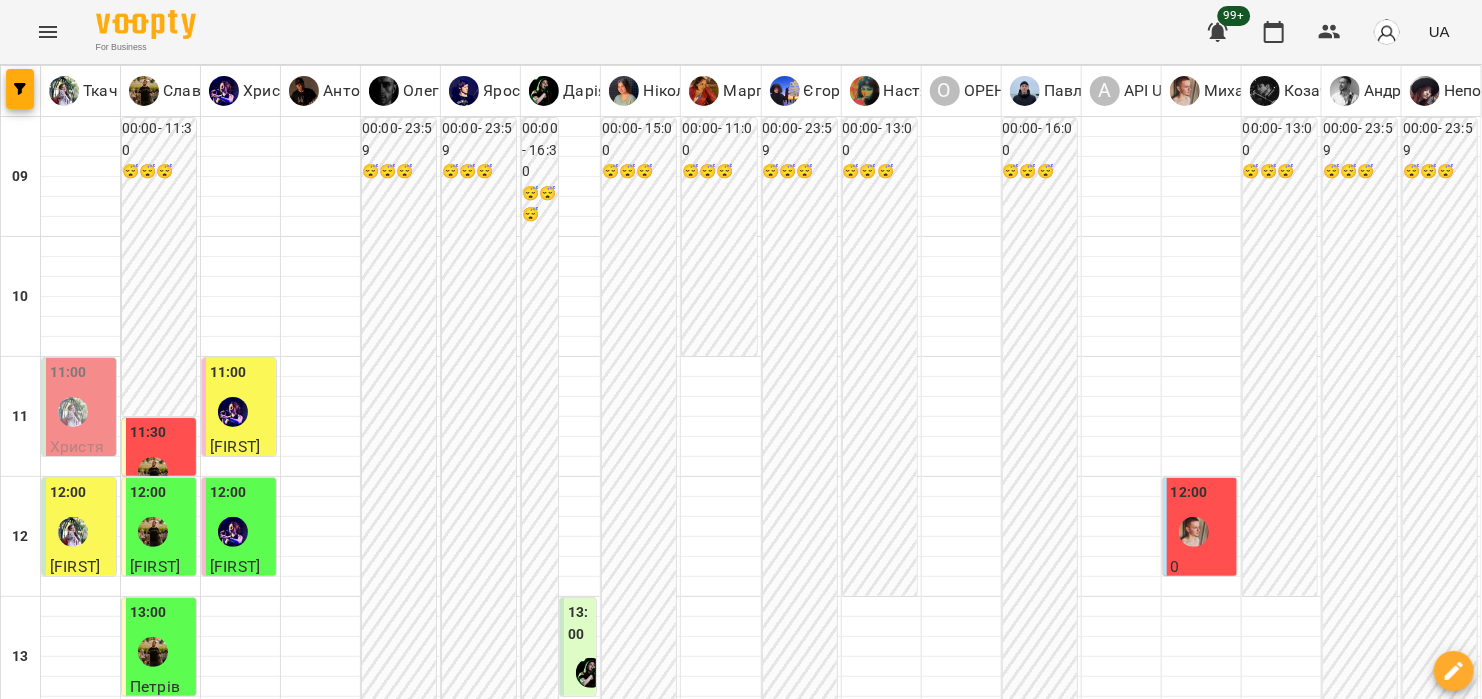 click on "18:30" at bounding box center [142, 1283] 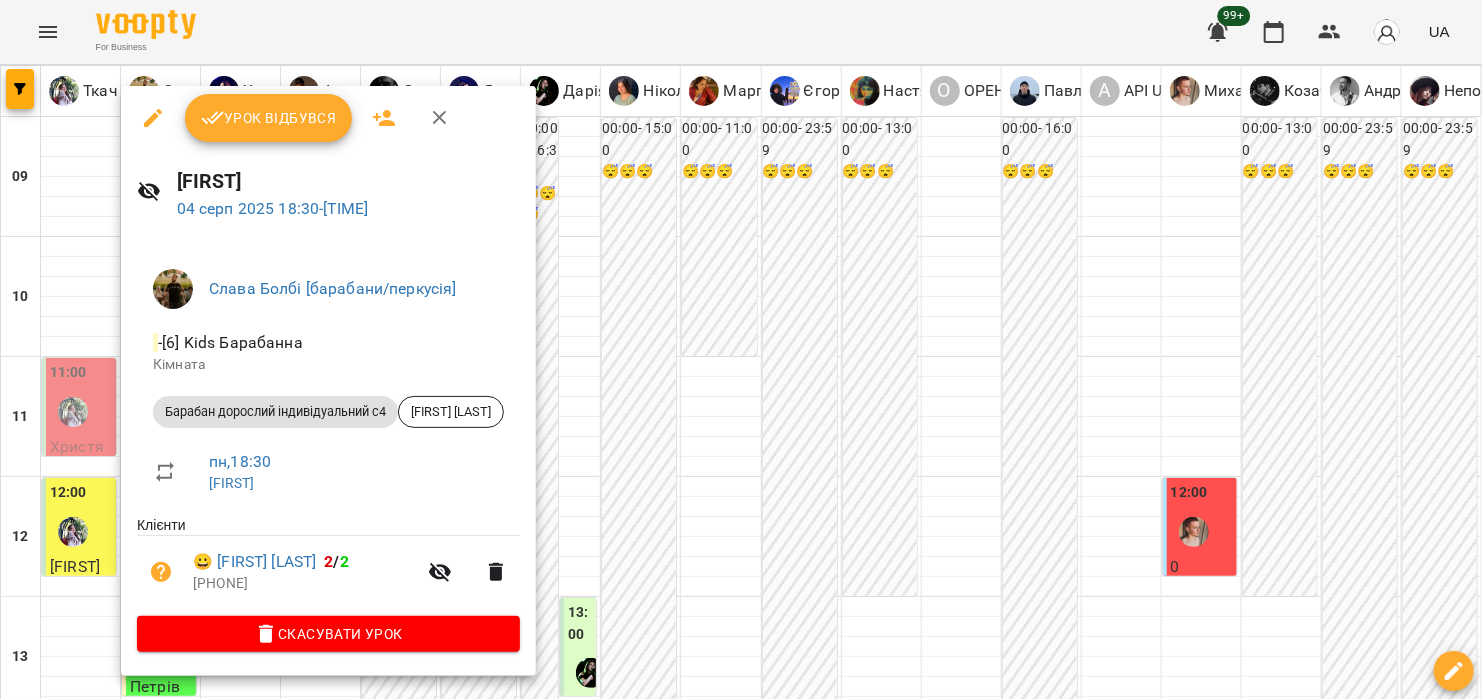 click at bounding box center (741, 349) 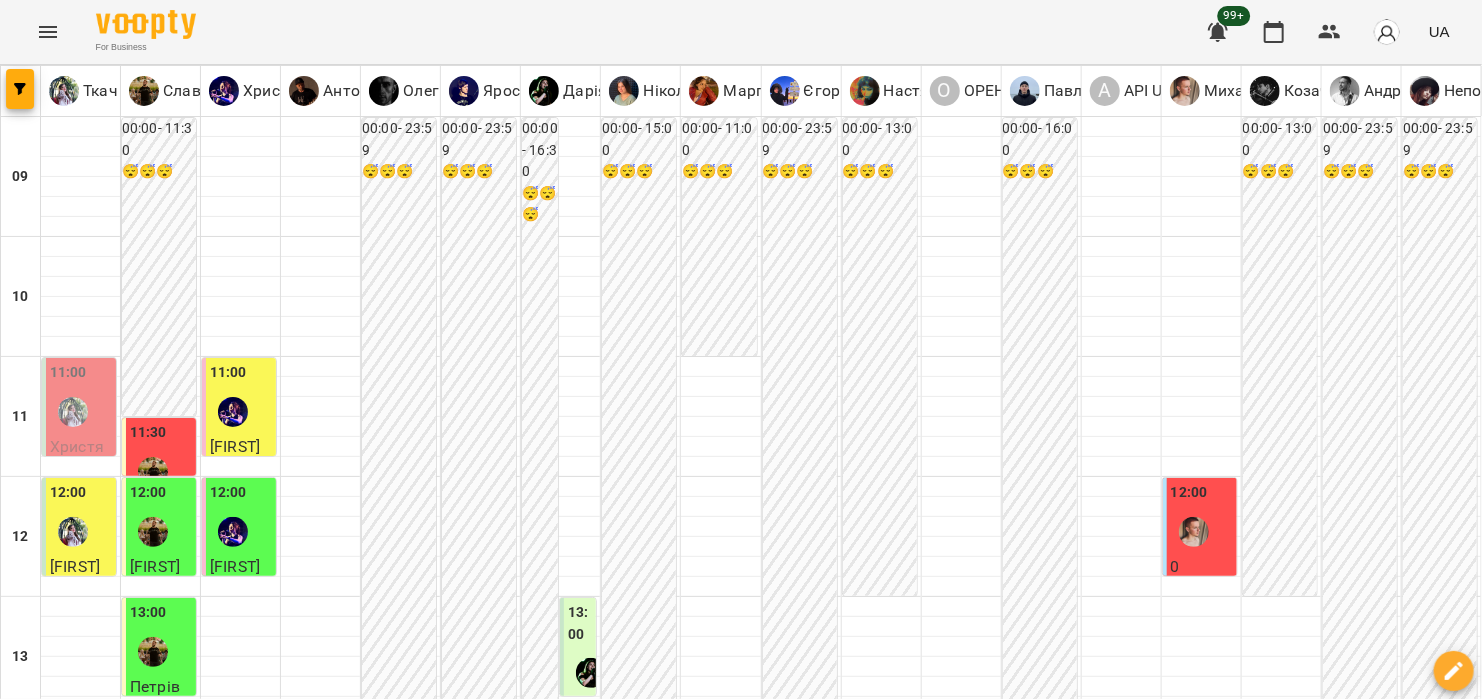 scroll, scrollTop: 200, scrollLeft: 0, axis: vertical 